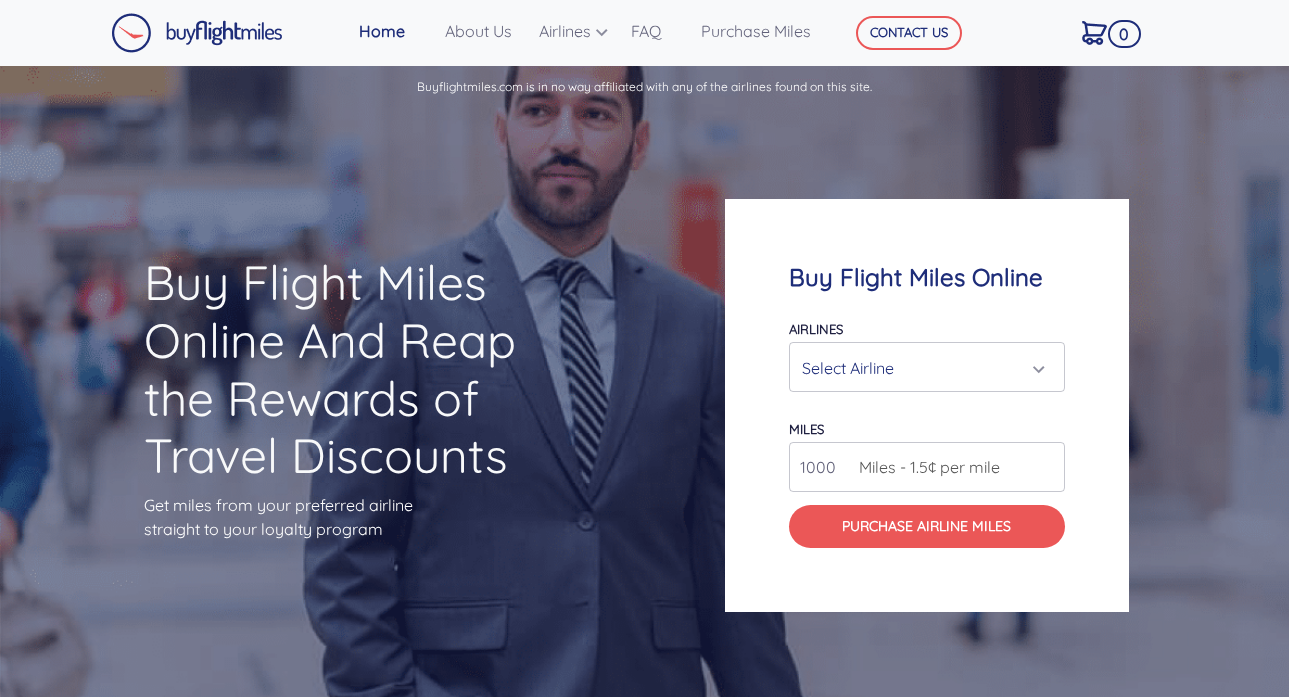 scroll, scrollTop: 0, scrollLeft: 0, axis: both 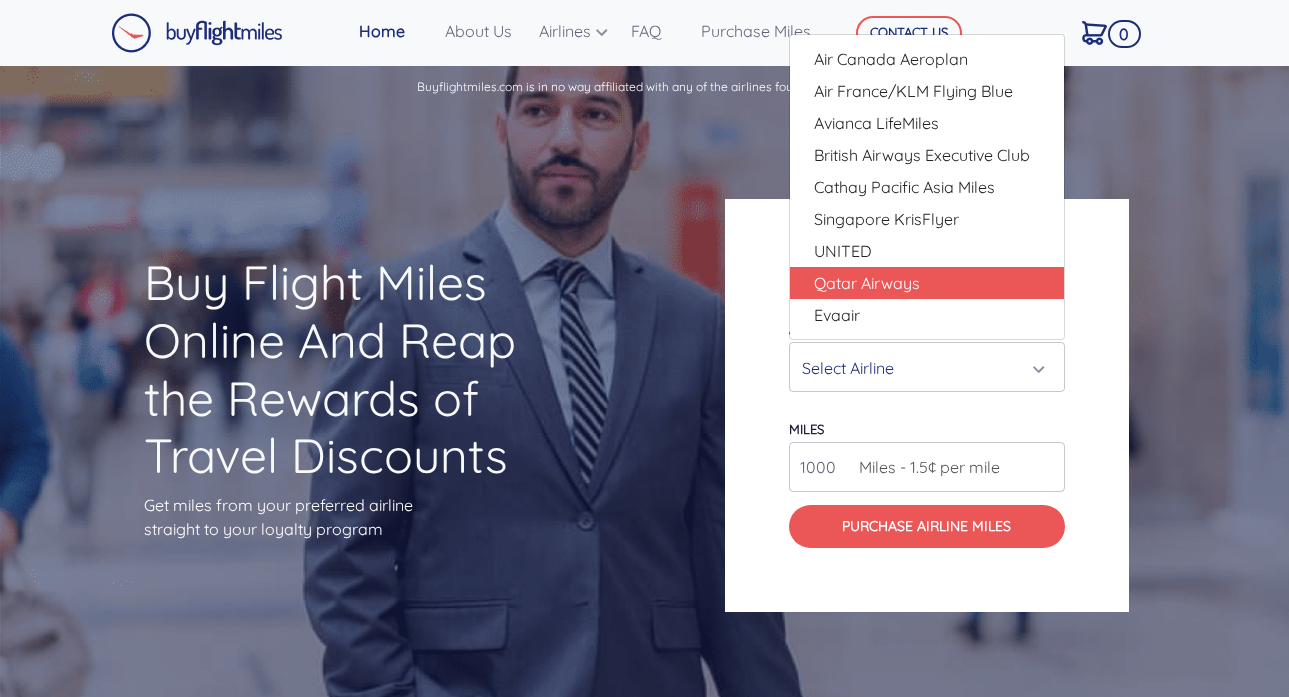 click on "Qatar Airways" at bounding box center (867, 283) 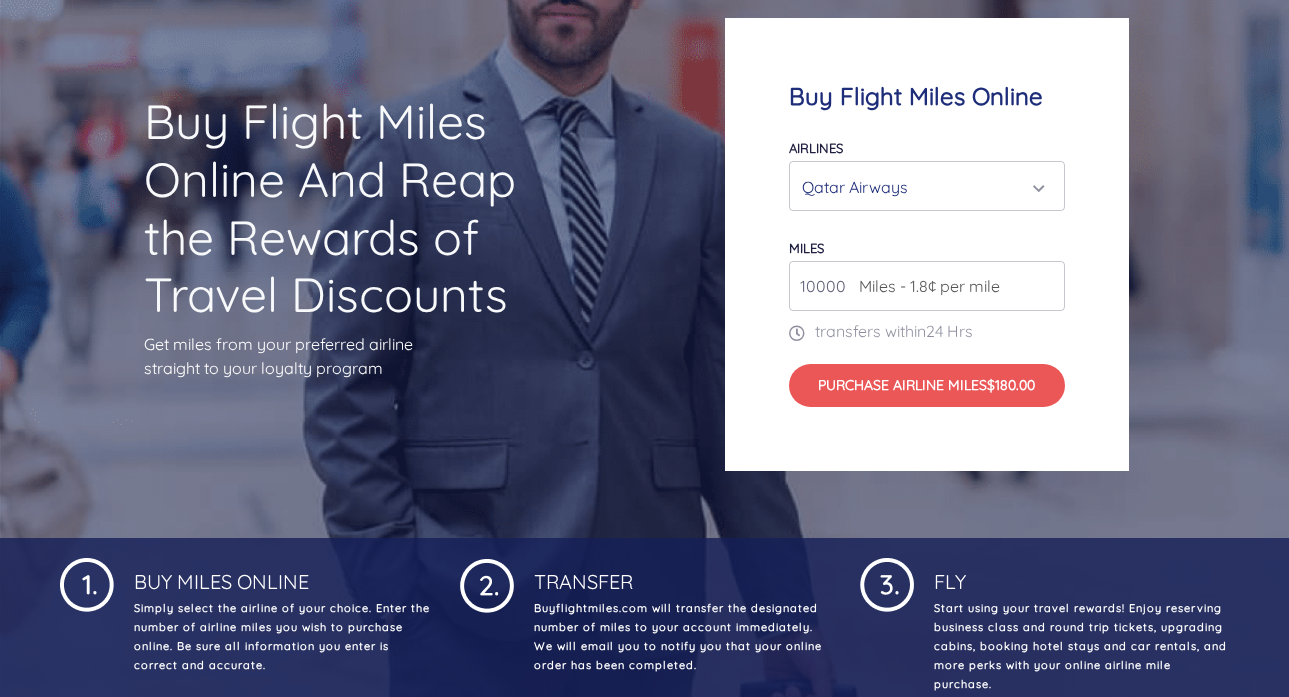 scroll, scrollTop: 140, scrollLeft: 0, axis: vertical 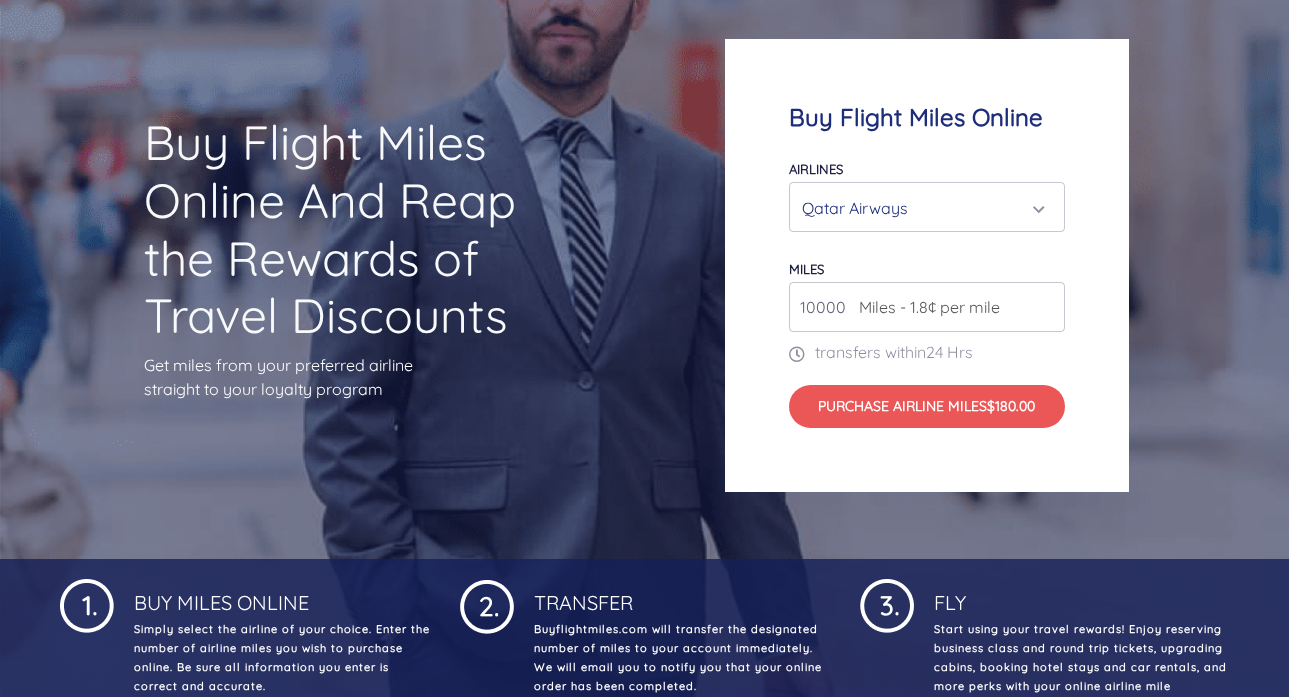 click on "Qatar Airways" at bounding box center (921, 208) 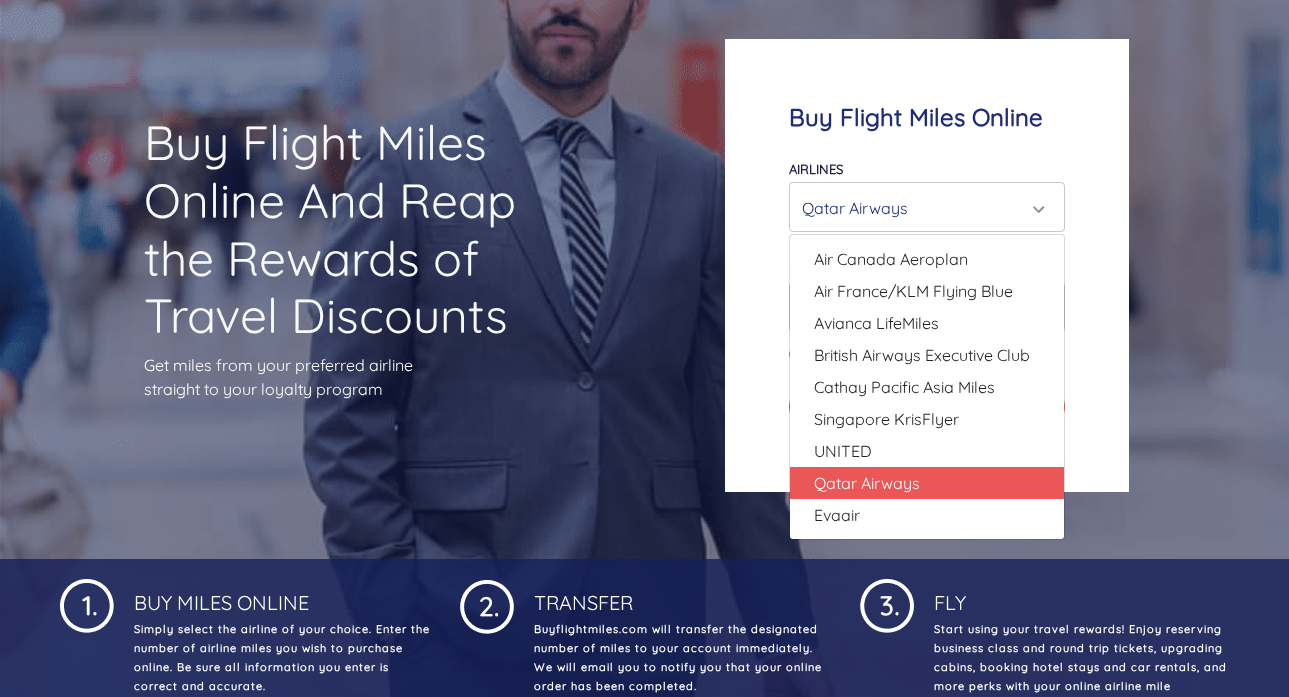 click on "Qatar Airways" at bounding box center (867, 483) 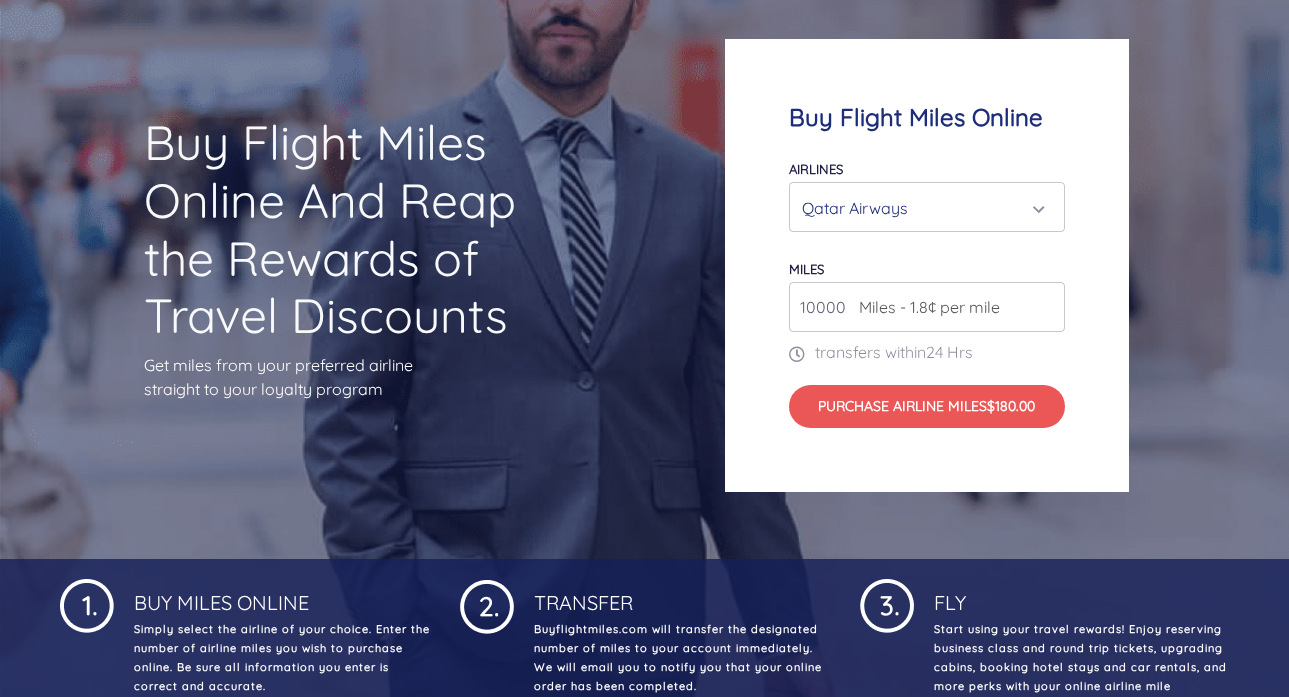 click on "Buy Flight Miles Online
Airlines
Air Canada Aeroplan
Air France/KLM Flying Blue
Avianca LifeMiles
British Airways Executive Club
Cathay Pacific Asia Miles
Singapore KrisFlyer
UNITED
Qatar Airways
Evaair
Qatar Airways   Air Canada Aeroplan Air France/KLM Flying Blue Avianca LifeMiles British Airways Executive Club miles" at bounding box center [927, 265] 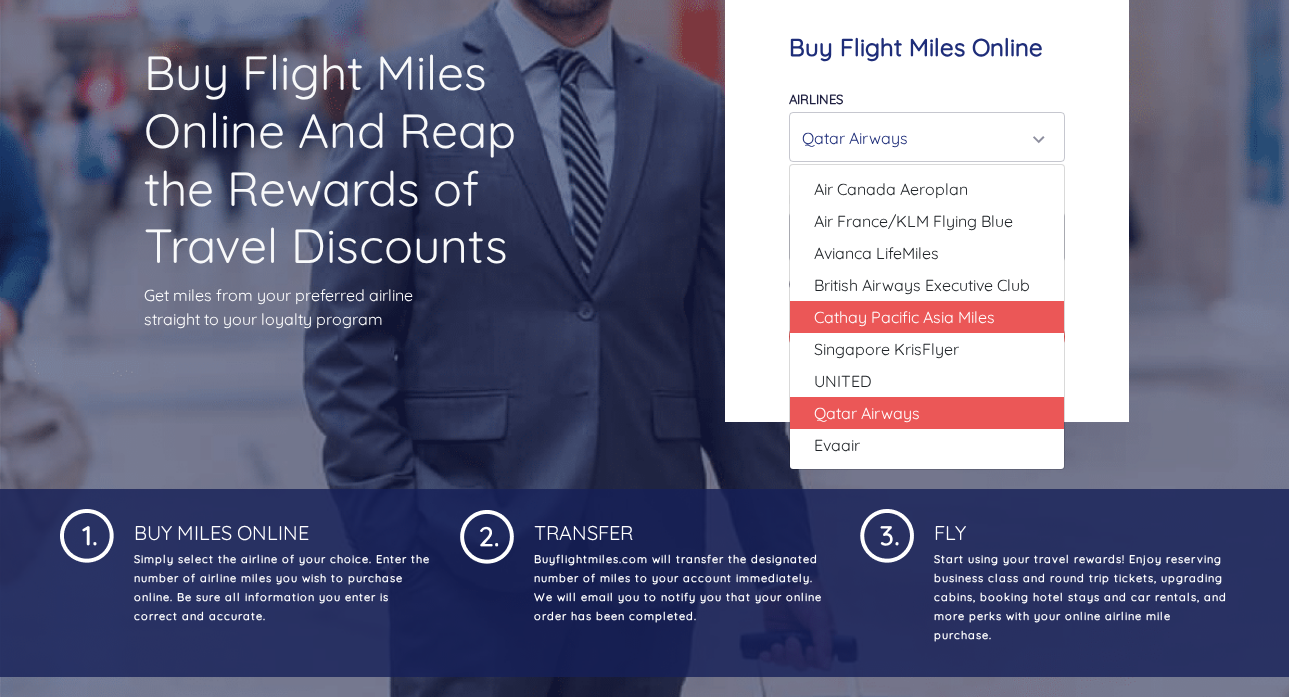 scroll, scrollTop: 213, scrollLeft: 0, axis: vertical 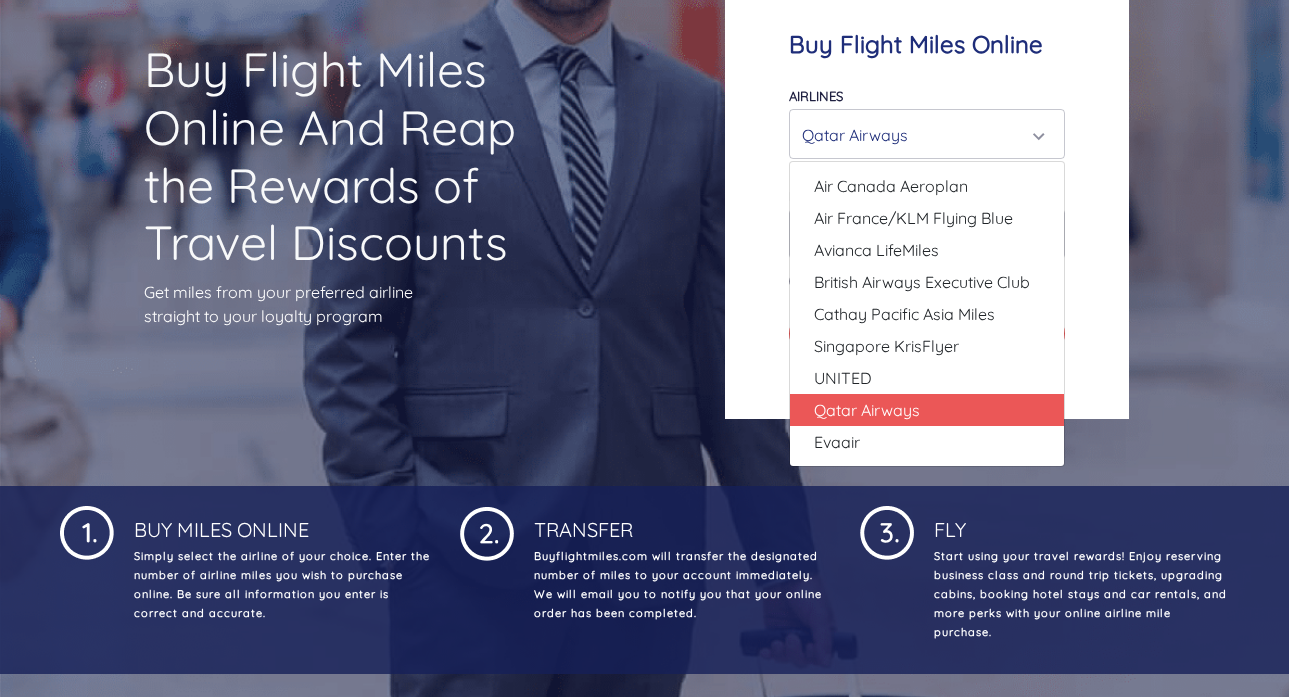click on "Buy Flight Miles Online
Airlines
Air Canada Aeroplan
Air France/KLM Flying Blue
Avianca LifeMiles
British Airways Executive Club
Cathay Pacific Asia Miles
Singapore KrisFlyer
UNITED
Qatar Airways
Evaair
Qatar Airways   Air Canada Aeroplan Air France/KLM Flying Blue Avianca LifeMiles British Airways Executive Club miles" at bounding box center [927, 192] 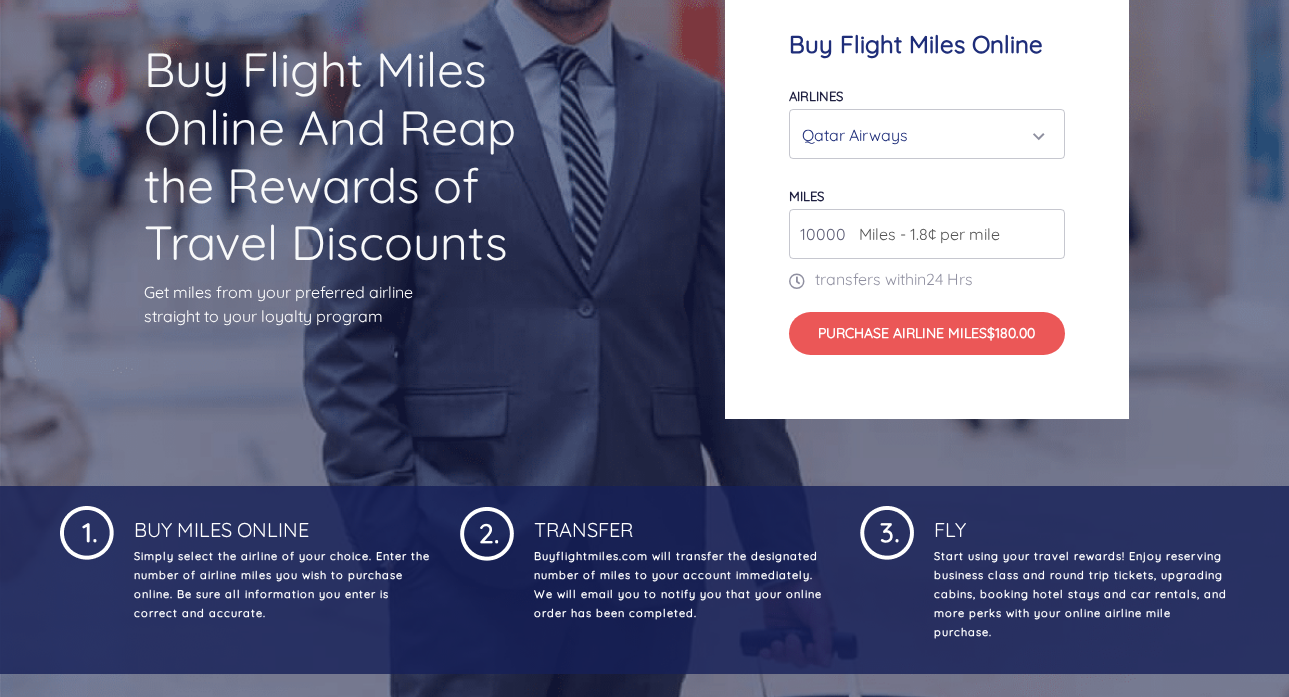 click on "Buy Flight Miles Online
Airlines
Air Canada Aeroplan
Air France/KLM Flying Blue
Avianca LifeMiles
British Airways Executive Club
Cathay Pacific Asia Miles
Singapore KrisFlyer
UNITED
Qatar Airways
Evaair
Qatar Airways   Air Canada Aeroplan Air France/KLM Flying Blue Avianca LifeMiles British Airways Executive Club miles" at bounding box center (927, 192) 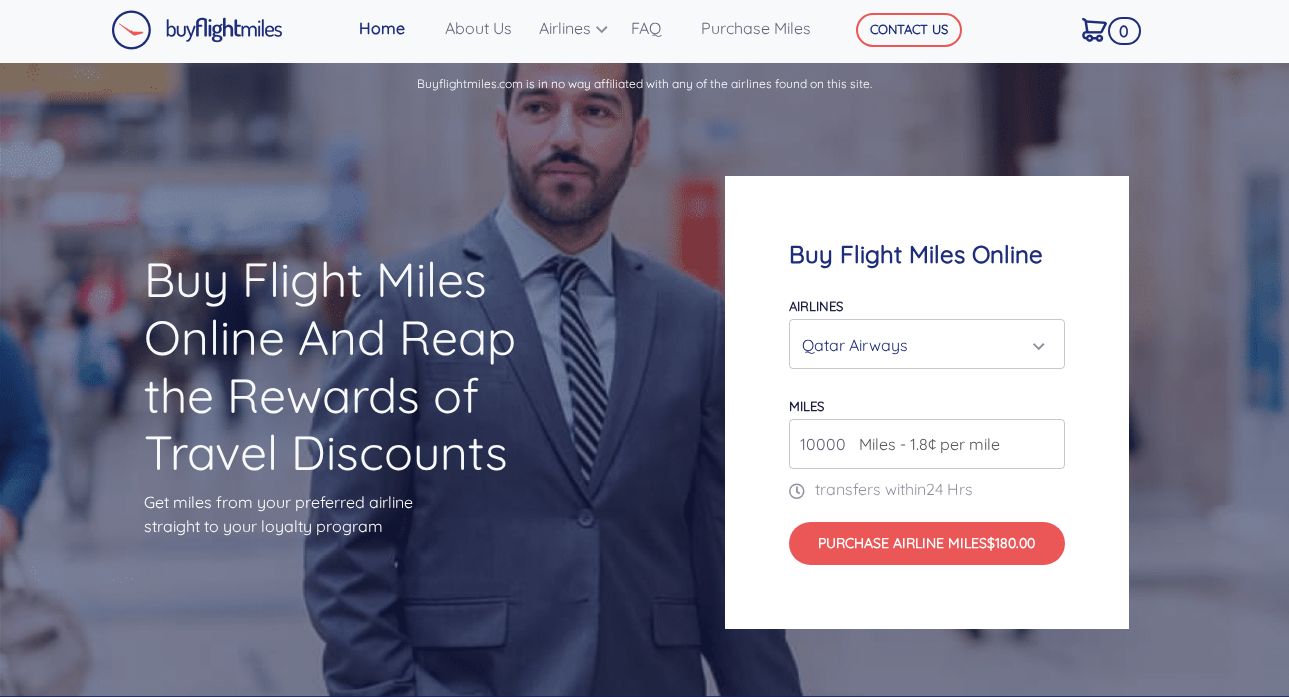 scroll, scrollTop: 0, scrollLeft: 0, axis: both 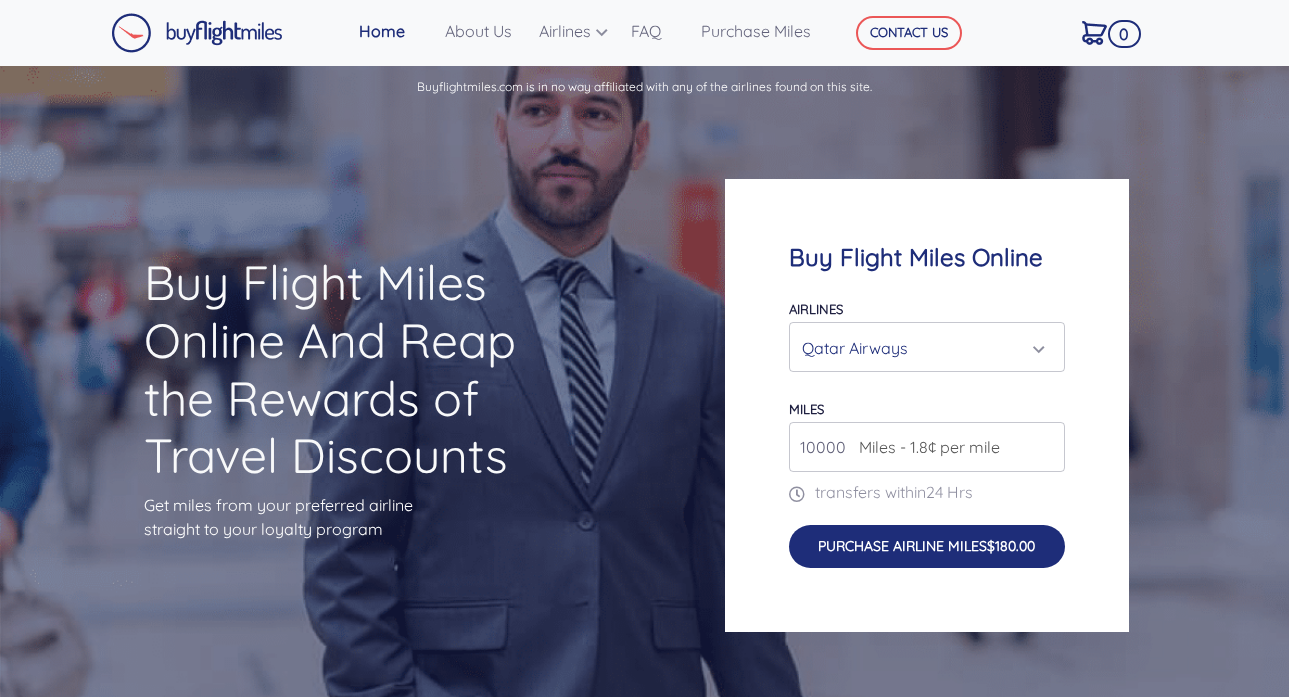 click on "Purchase Airline Miles     $180.00" at bounding box center [927, 546] 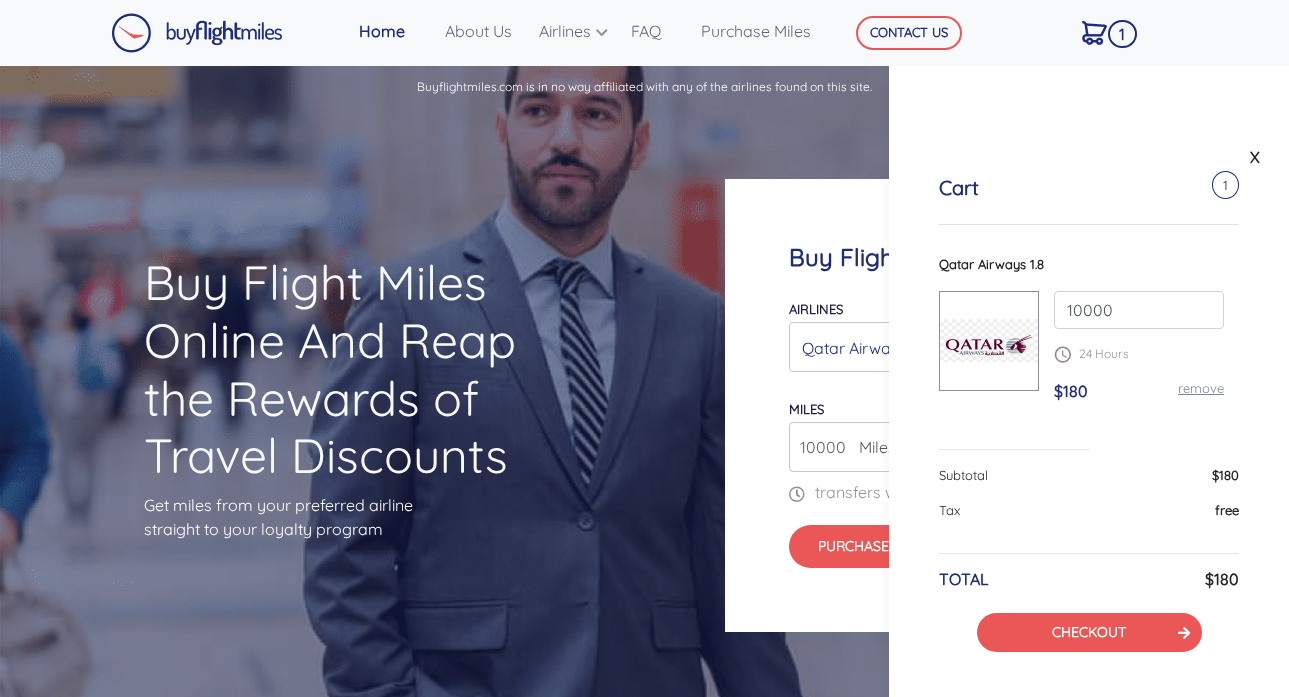 scroll, scrollTop: 6, scrollLeft: 0, axis: vertical 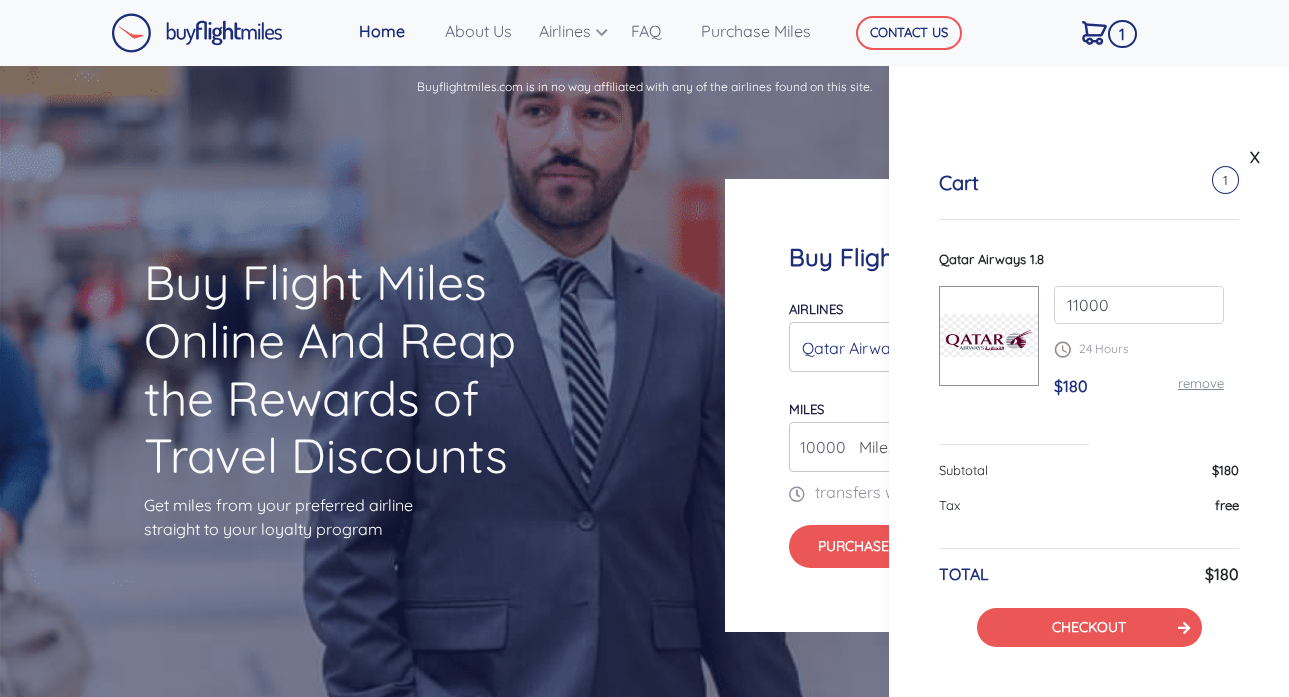 click on "11000" at bounding box center [1139, 305] 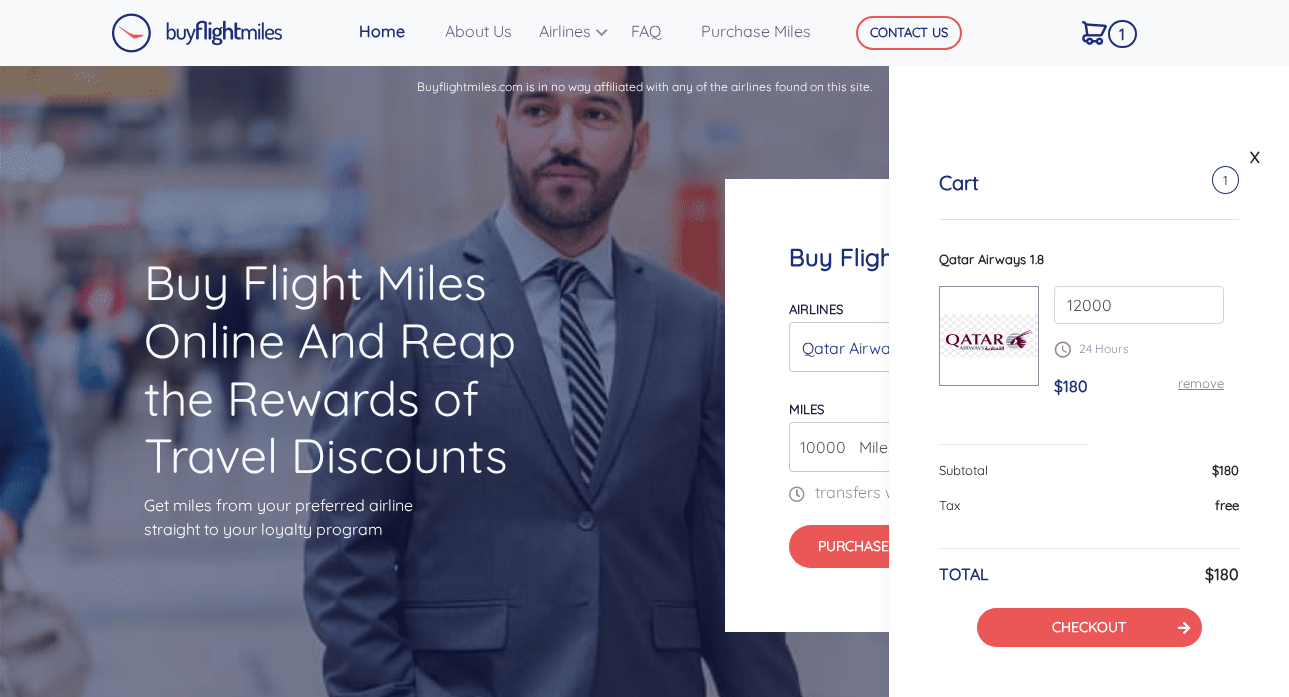 click on "12000" at bounding box center [1139, 305] 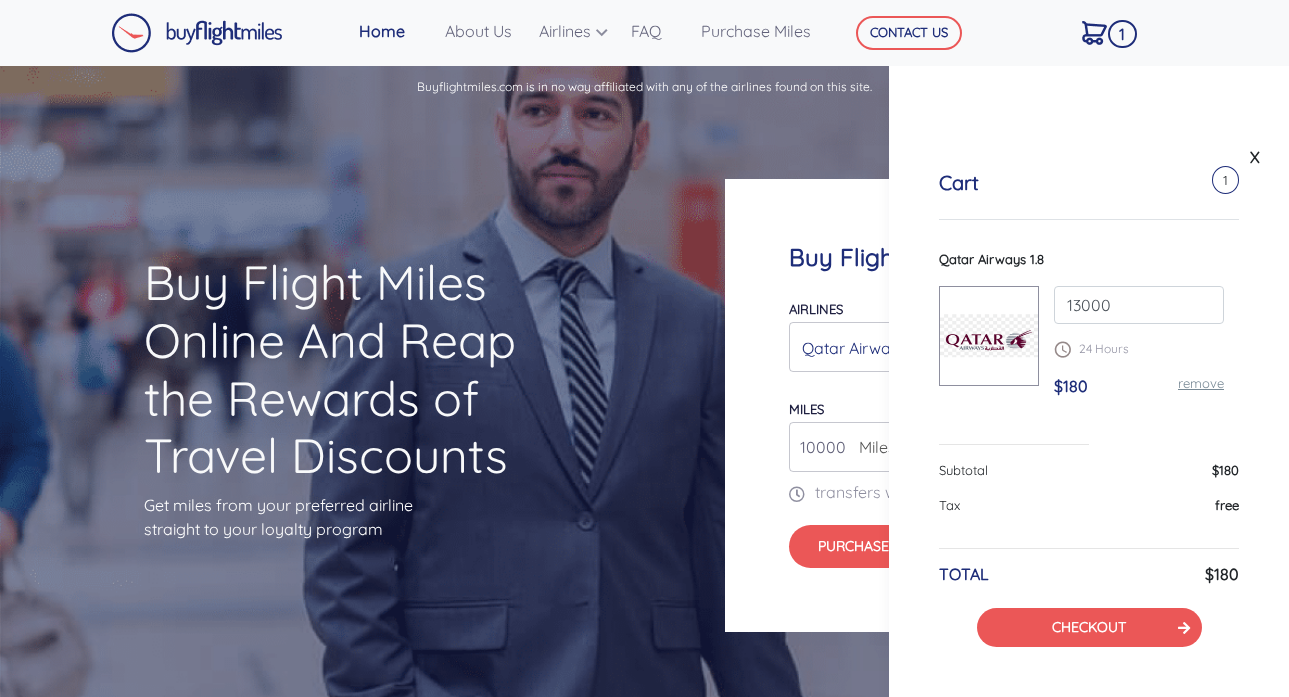 click on "13000" at bounding box center (1139, 305) 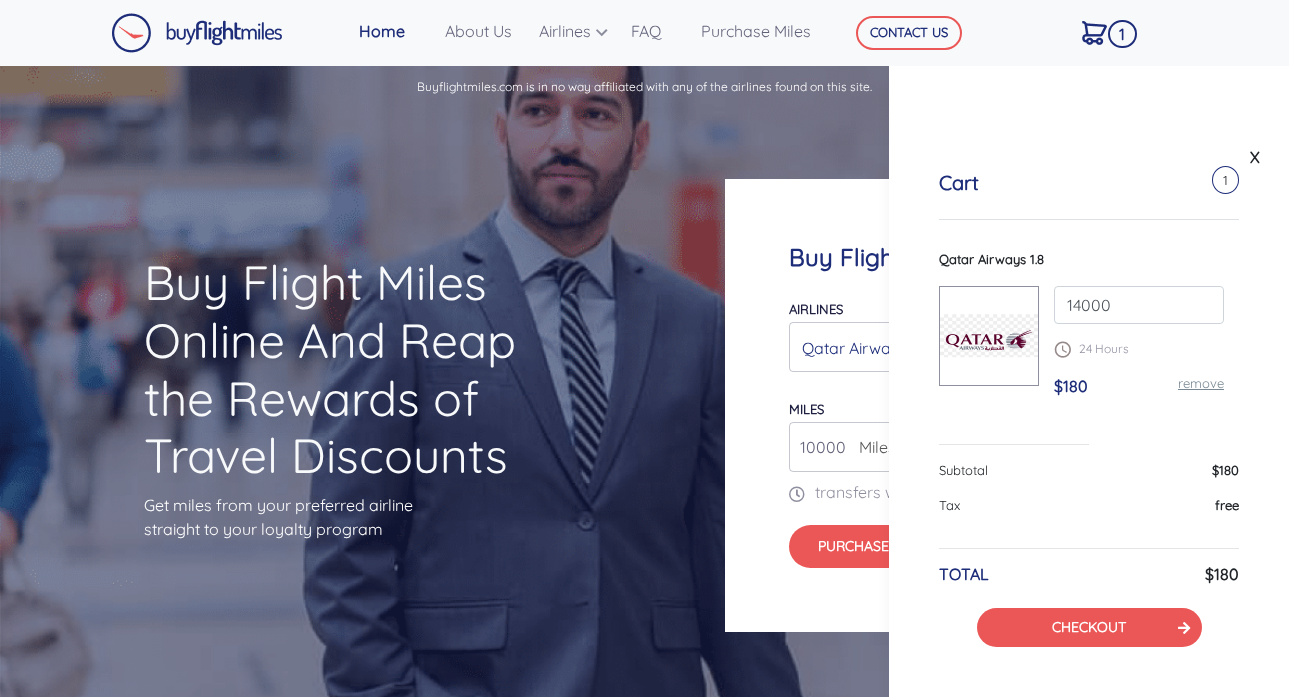 click on "14000" at bounding box center [1139, 305] 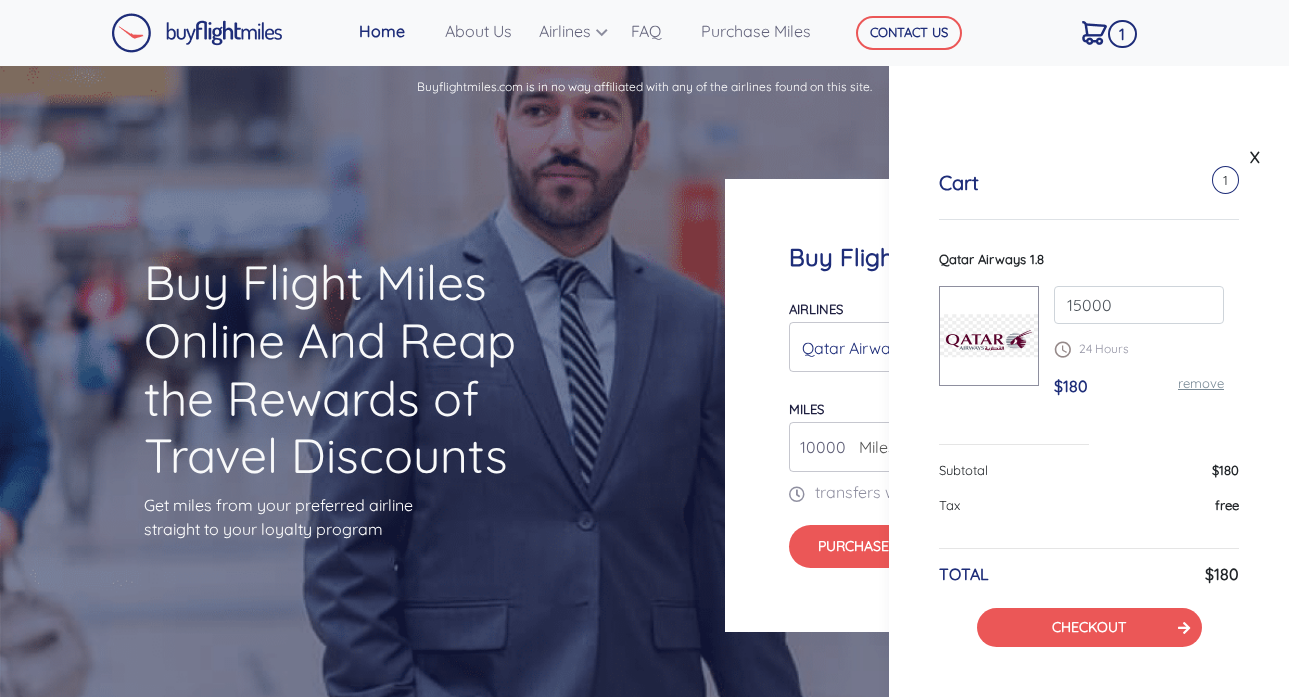 click on "15000" at bounding box center (1139, 305) 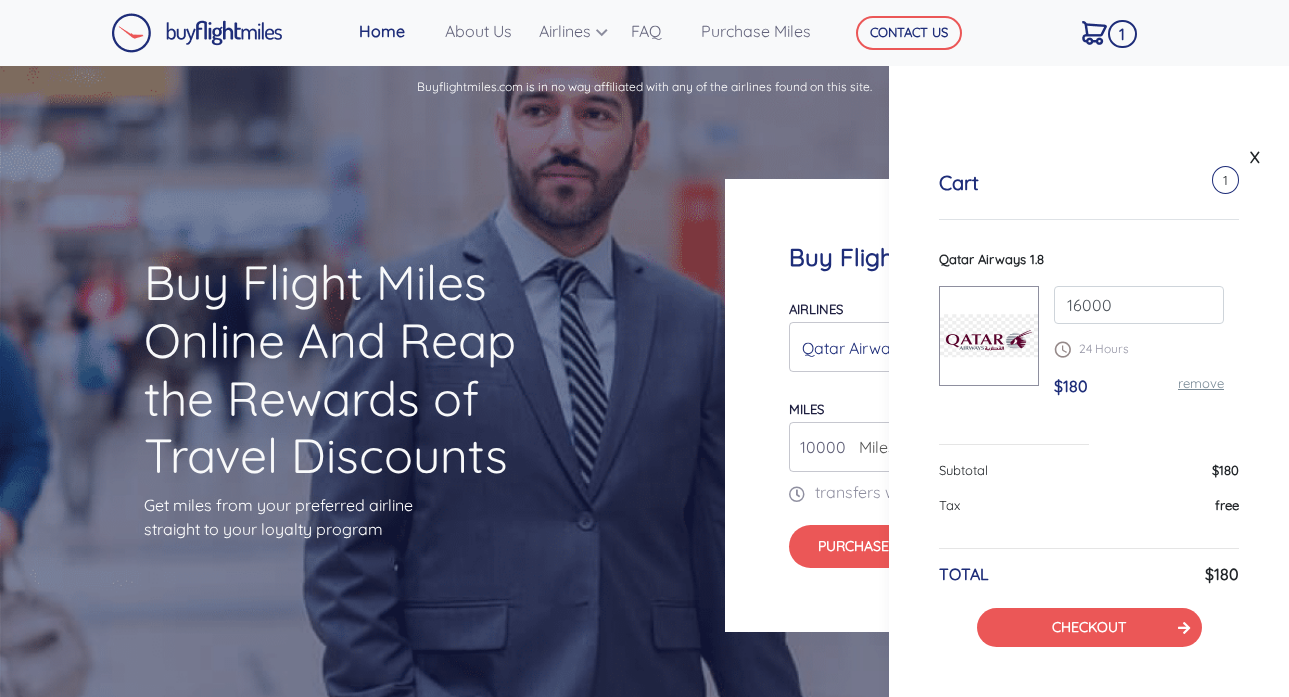 click on "16000" at bounding box center [1139, 305] 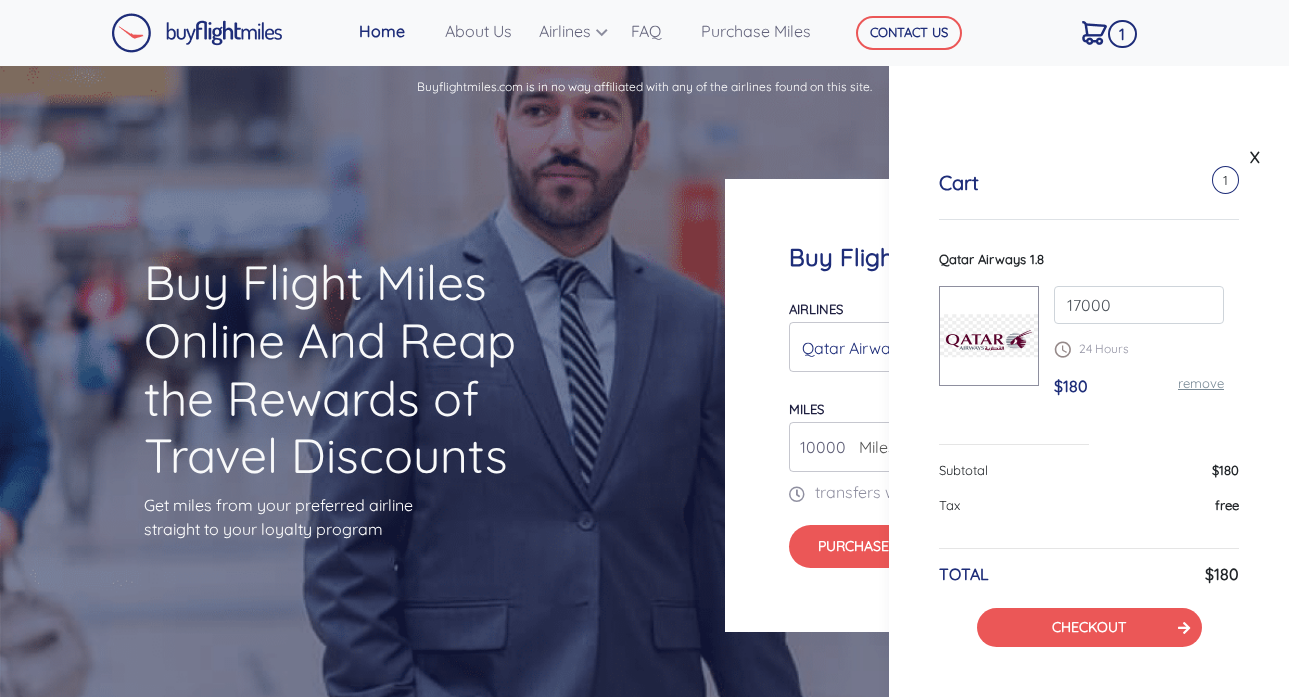 click on "17000" at bounding box center [1139, 305] 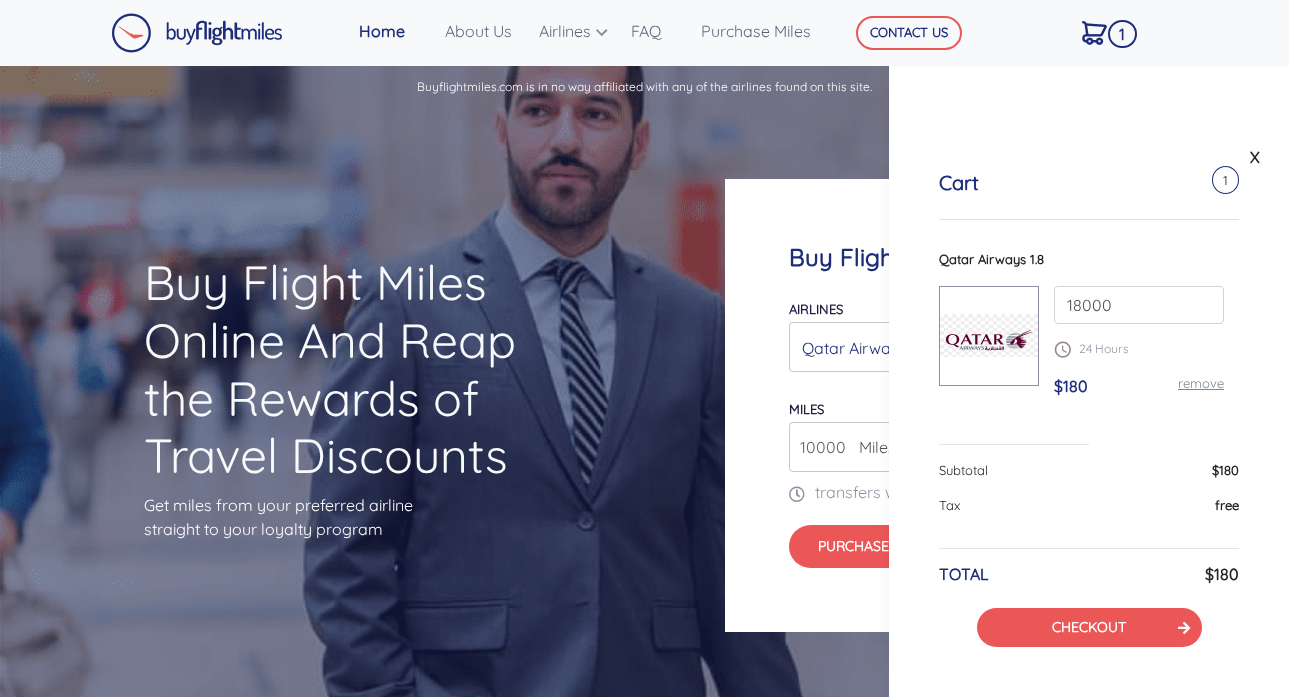 click on "18000" at bounding box center (1139, 305) 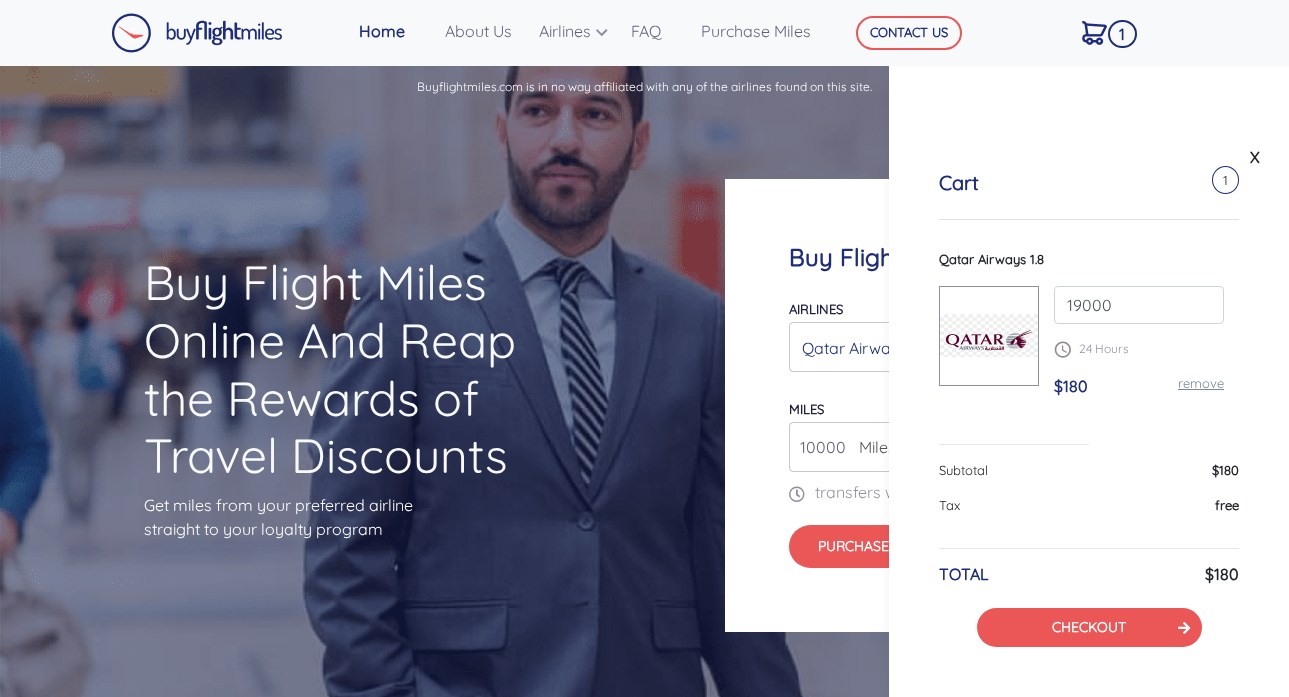 click on "19000" at bounding box center (1139, 305) 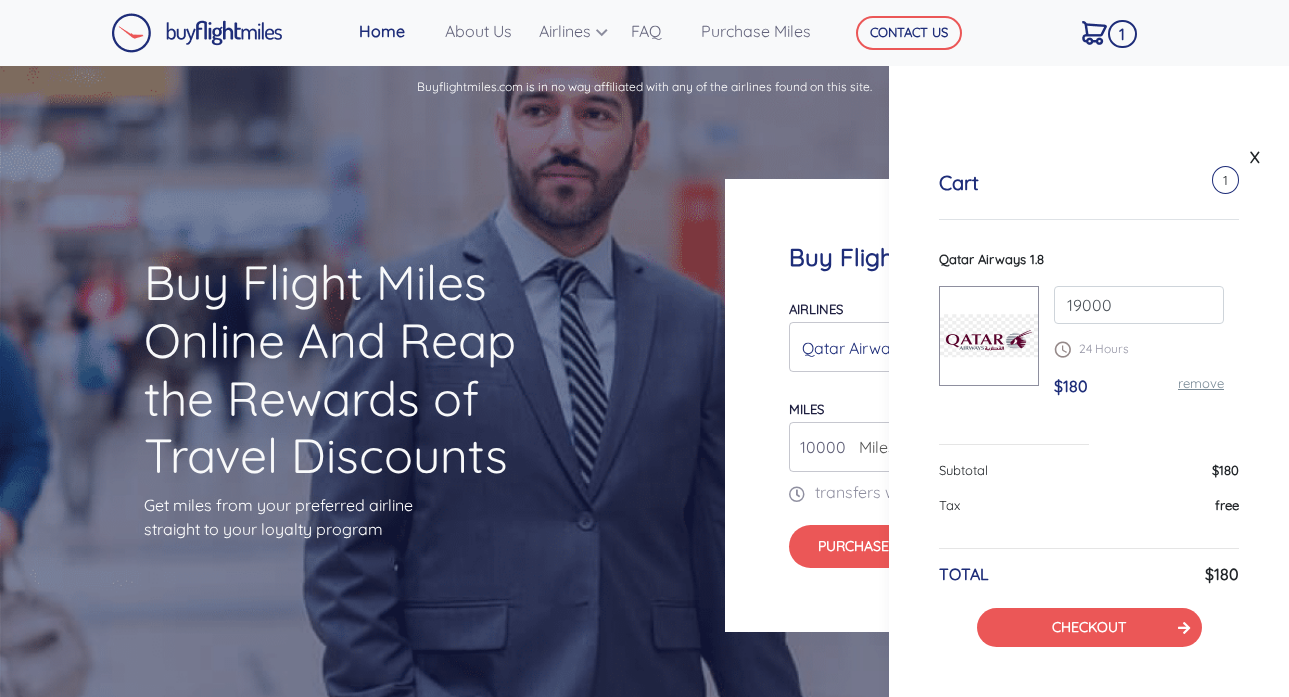 click on "Qatar Airways 1.8 19000 24 Hours $180 remove" at bounding box center (1089, 347) 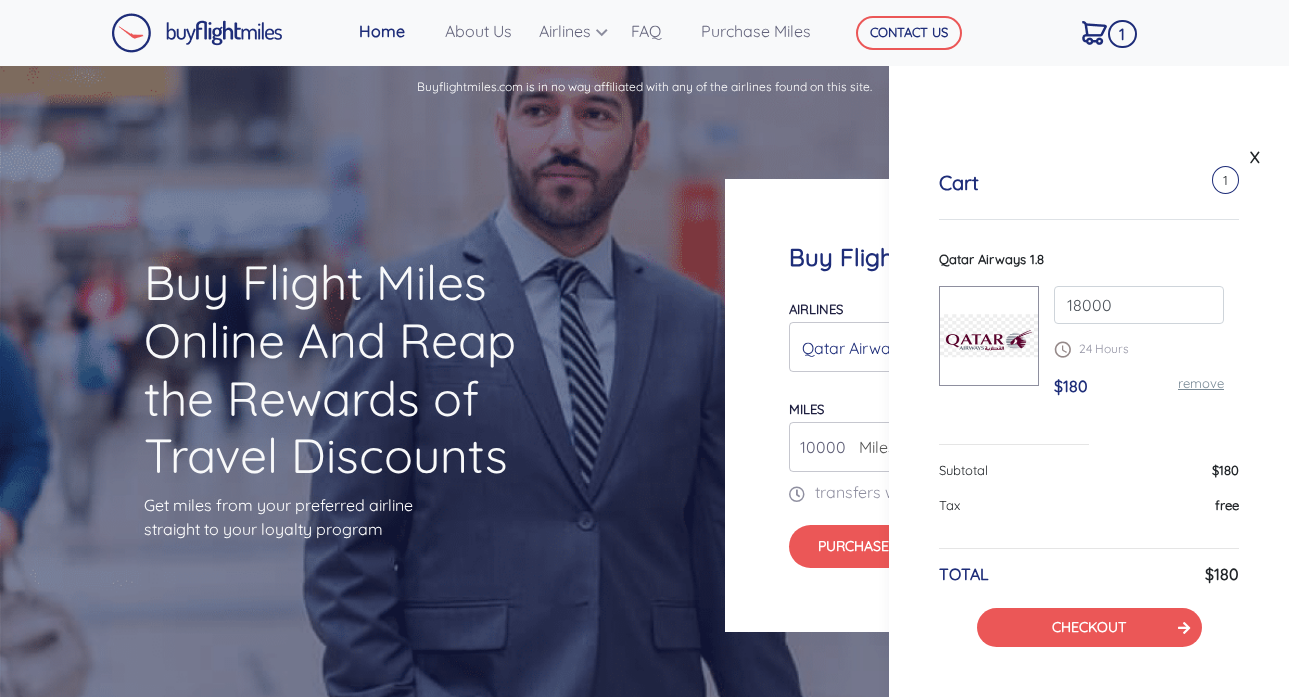 click on "18000" at bounding box center [1139, 305] 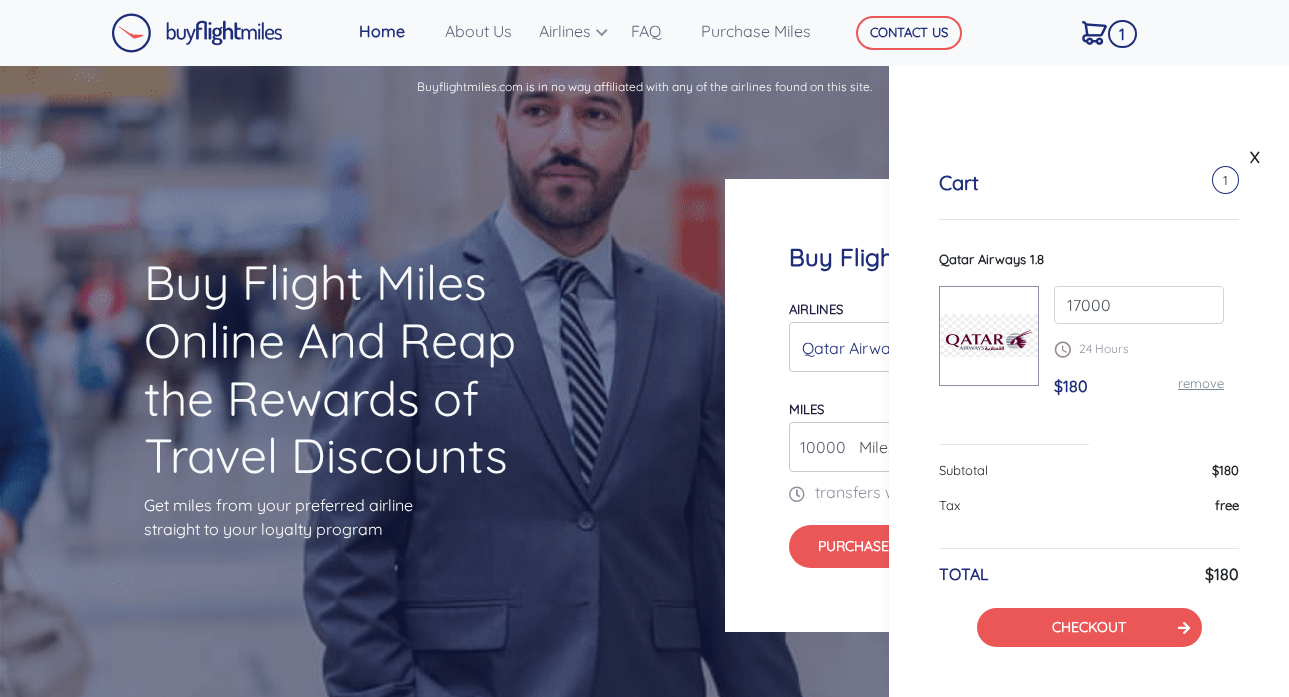 click on "17000" at bounding box center (1139, 305) 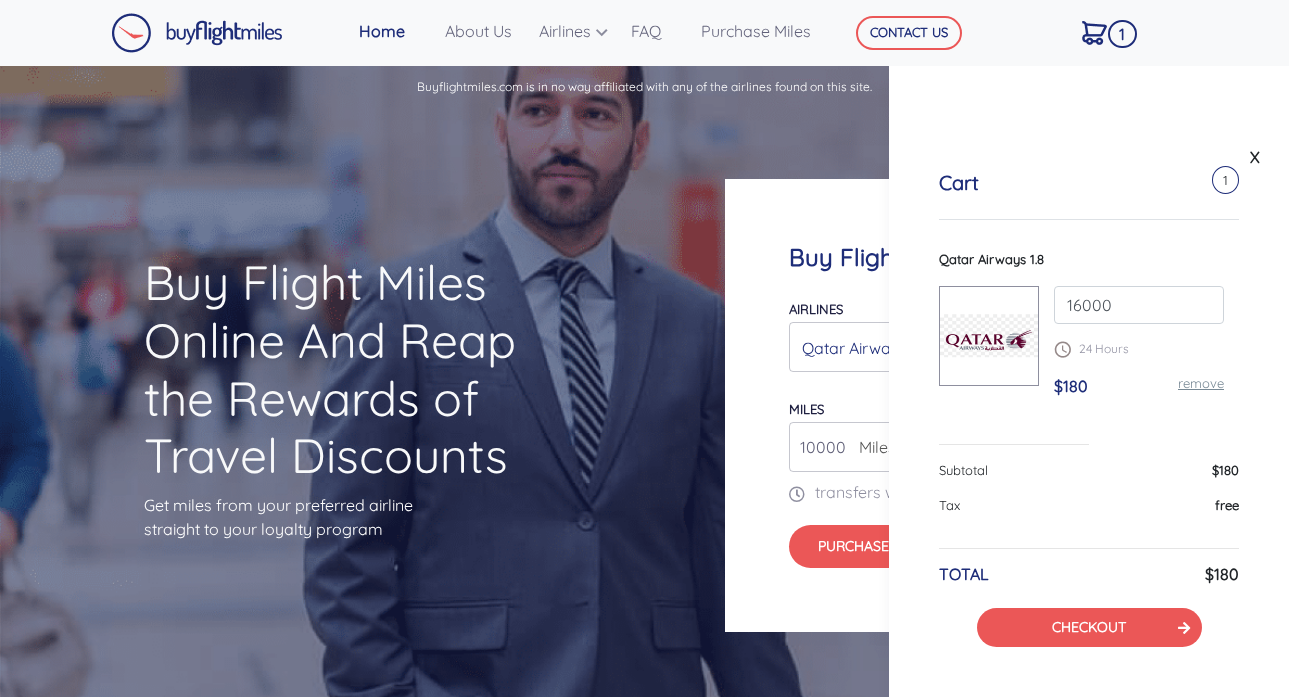 click on "16000" at bounding box center (1139, 305) 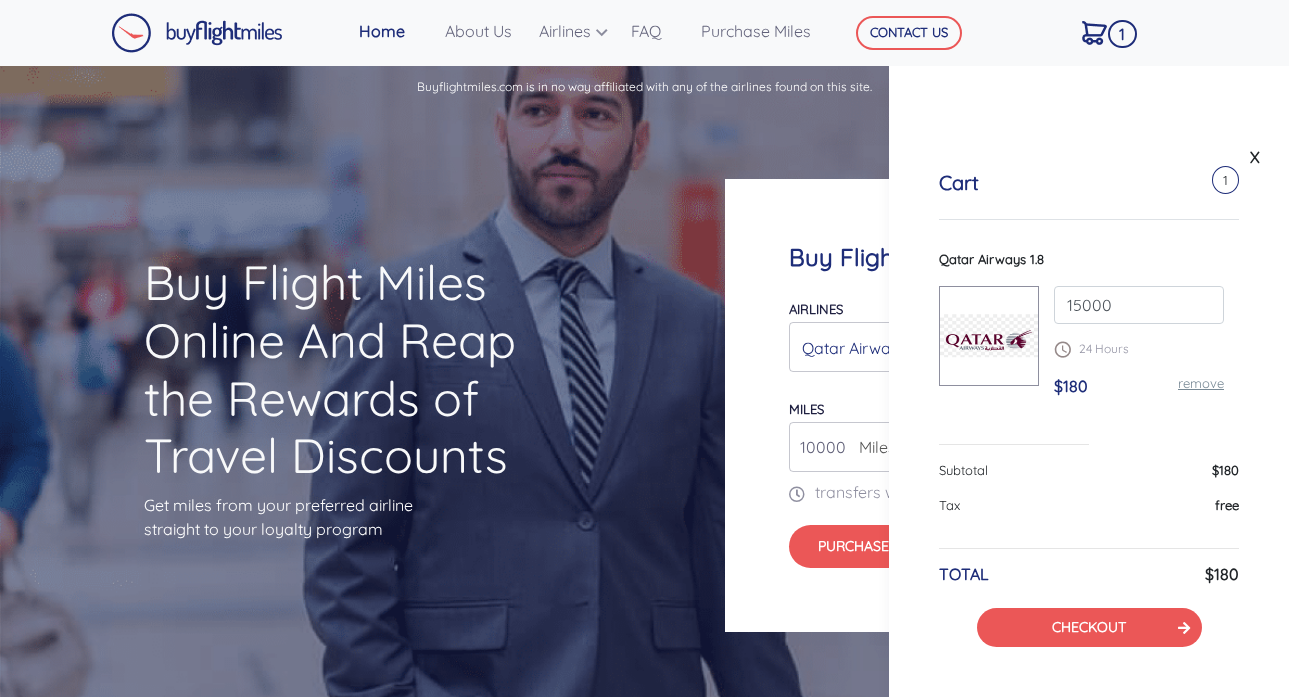 click on "15000" at bounding box center (1139, 305) 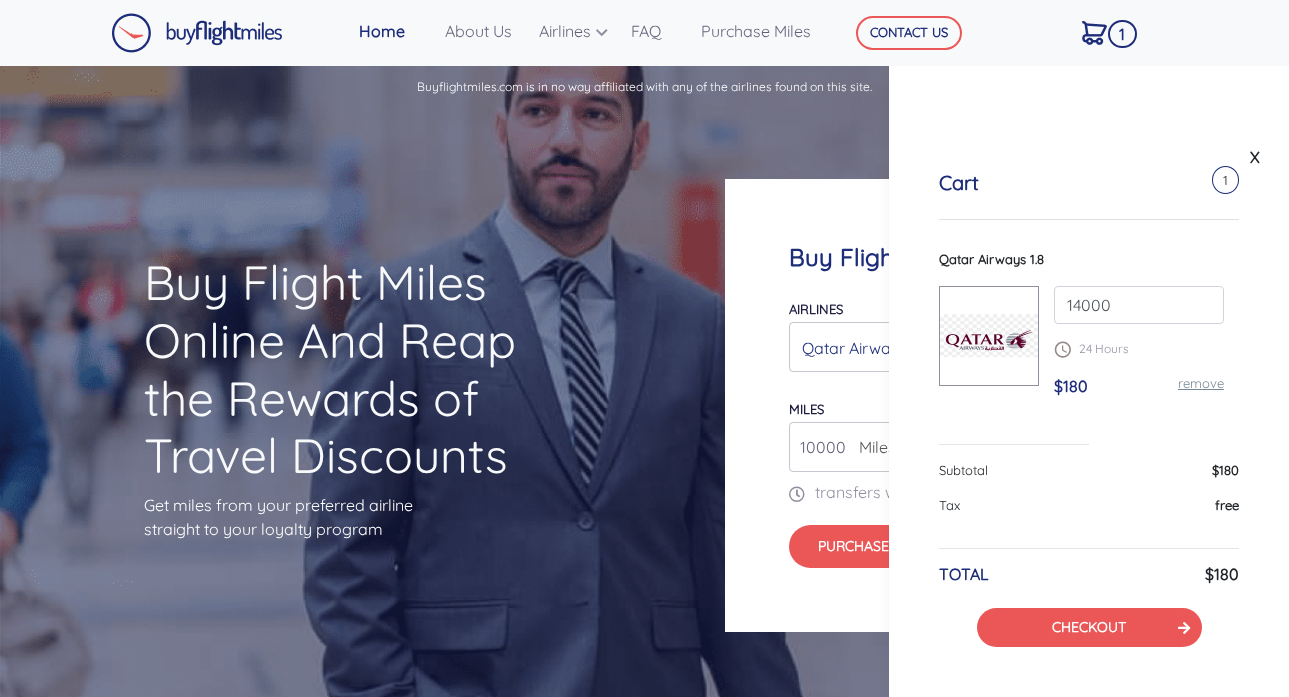 click on "14000" at bounding box center [1139, 305] 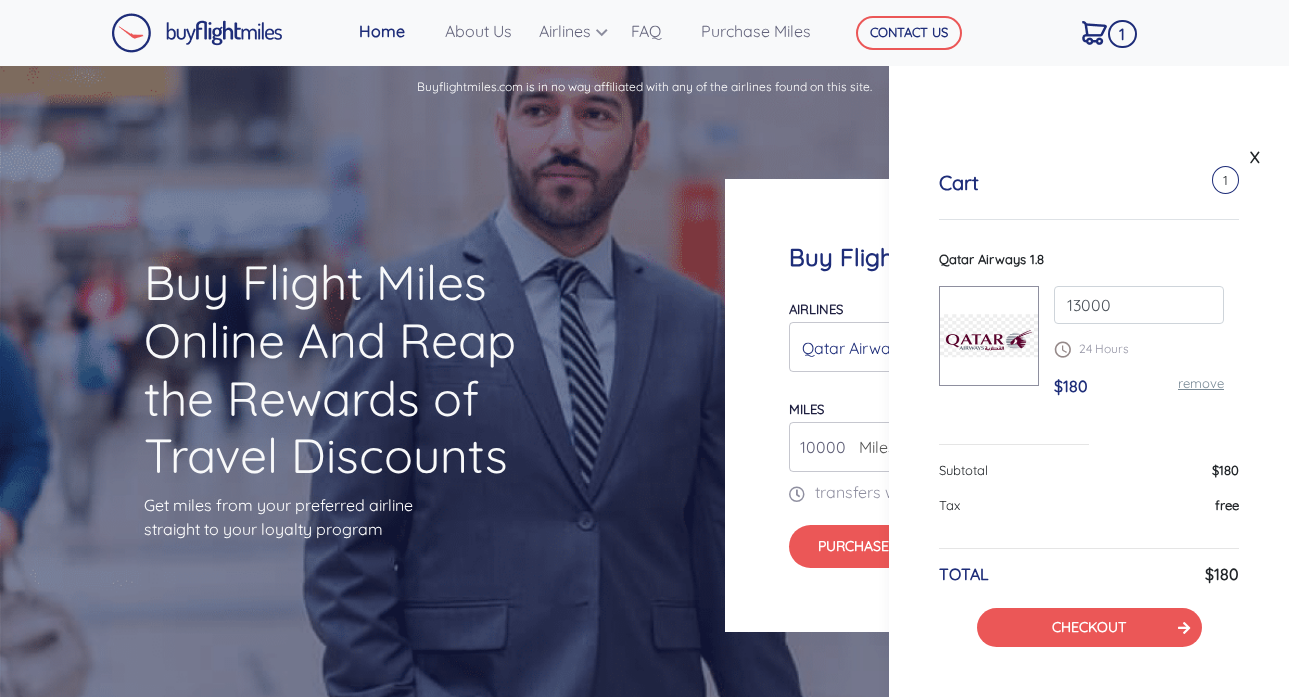 click on "13000" at bounding box center (1139, 305) 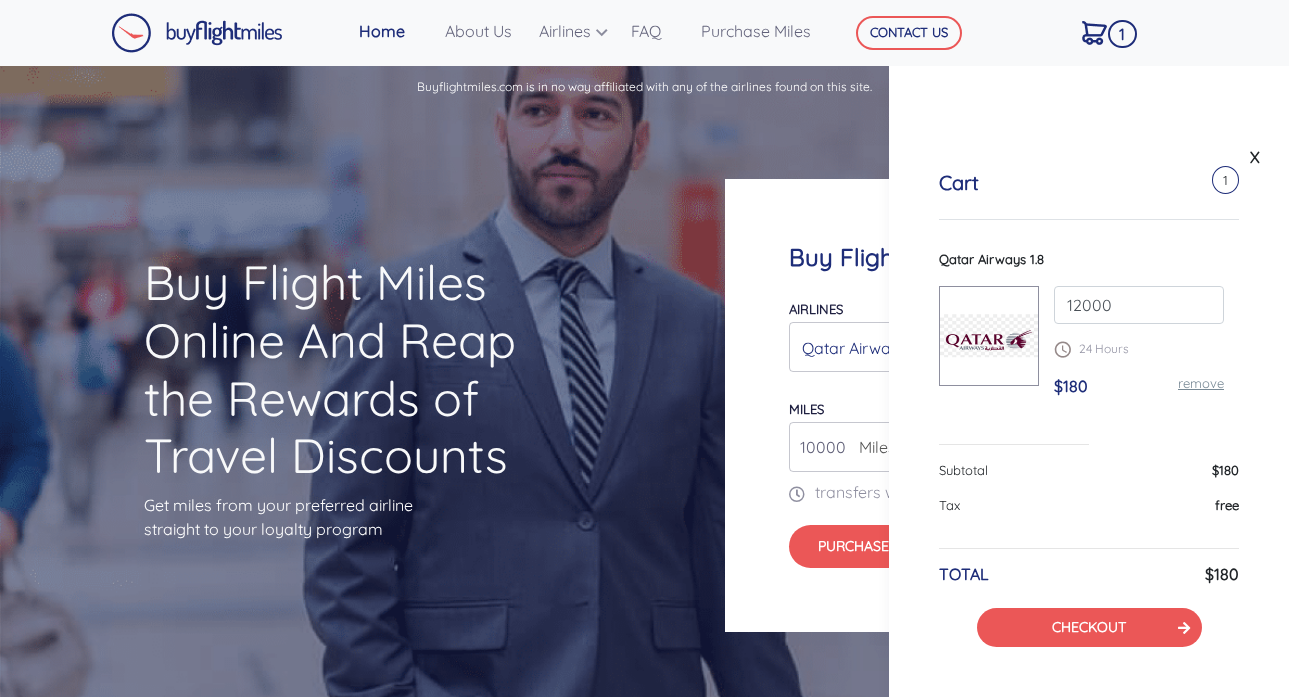 click on "12000" at bounding box center [1139, 305] 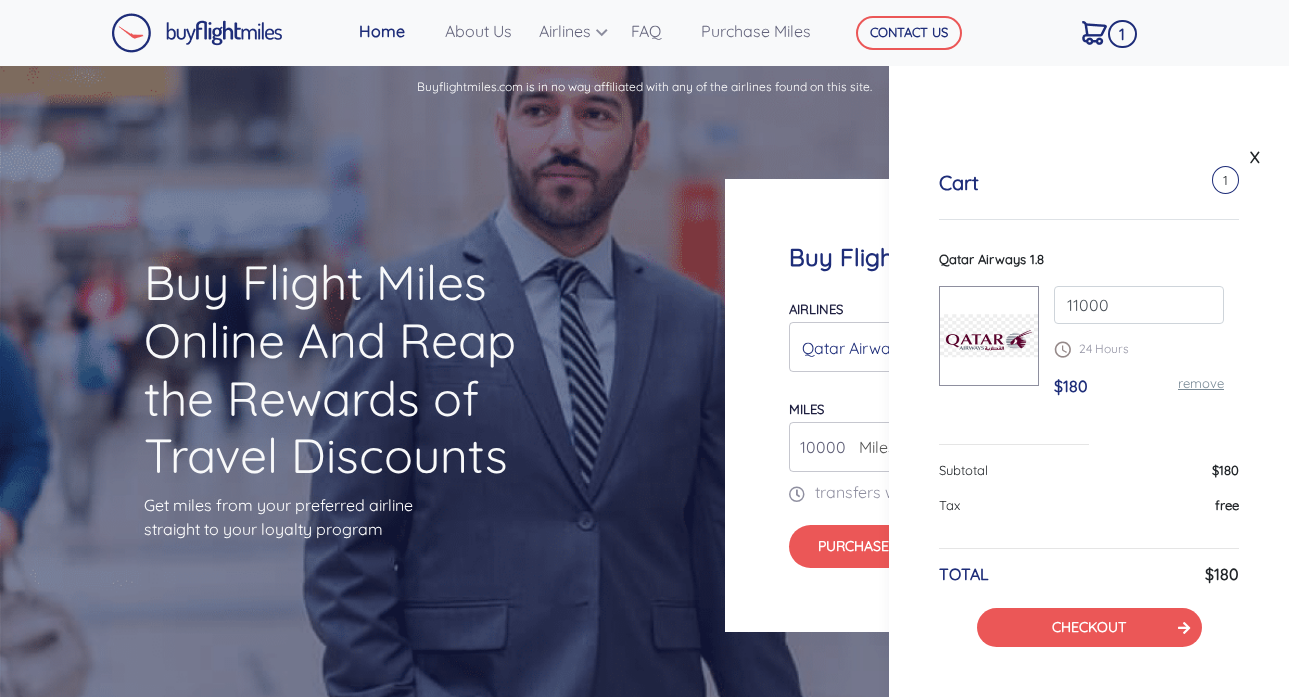 click on "11000" at bounding box center (1139, 305) 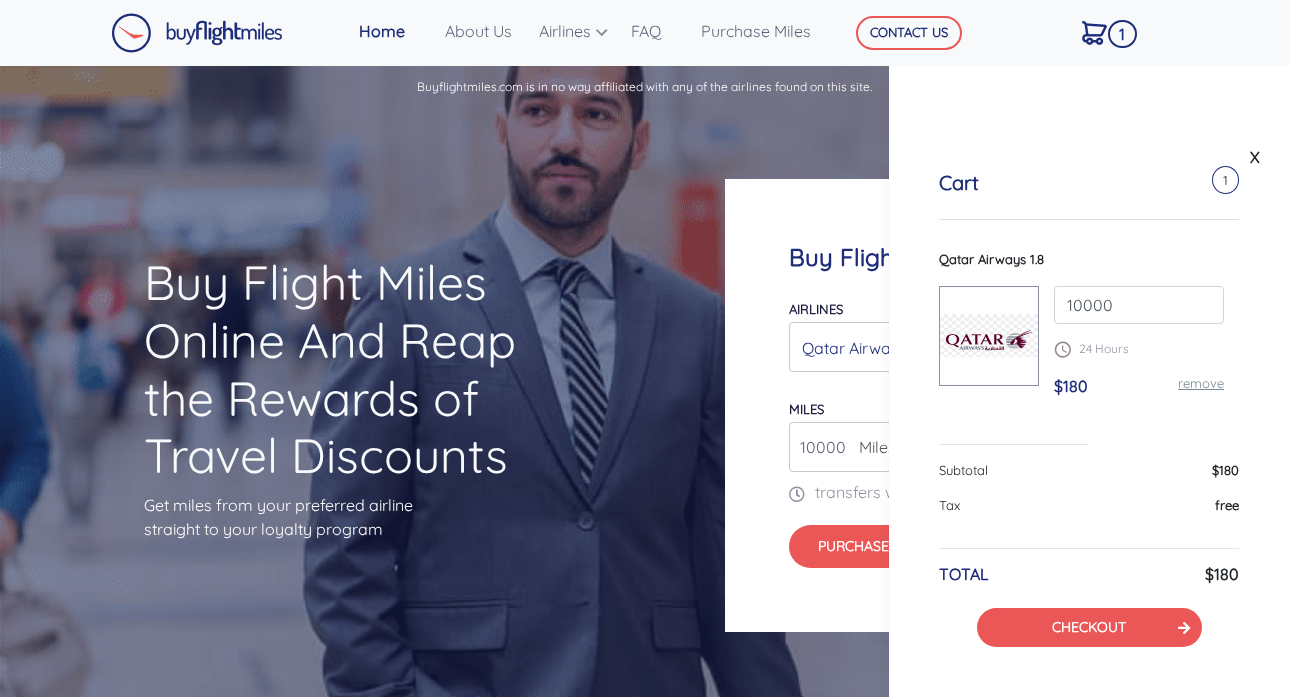 type on "10000" 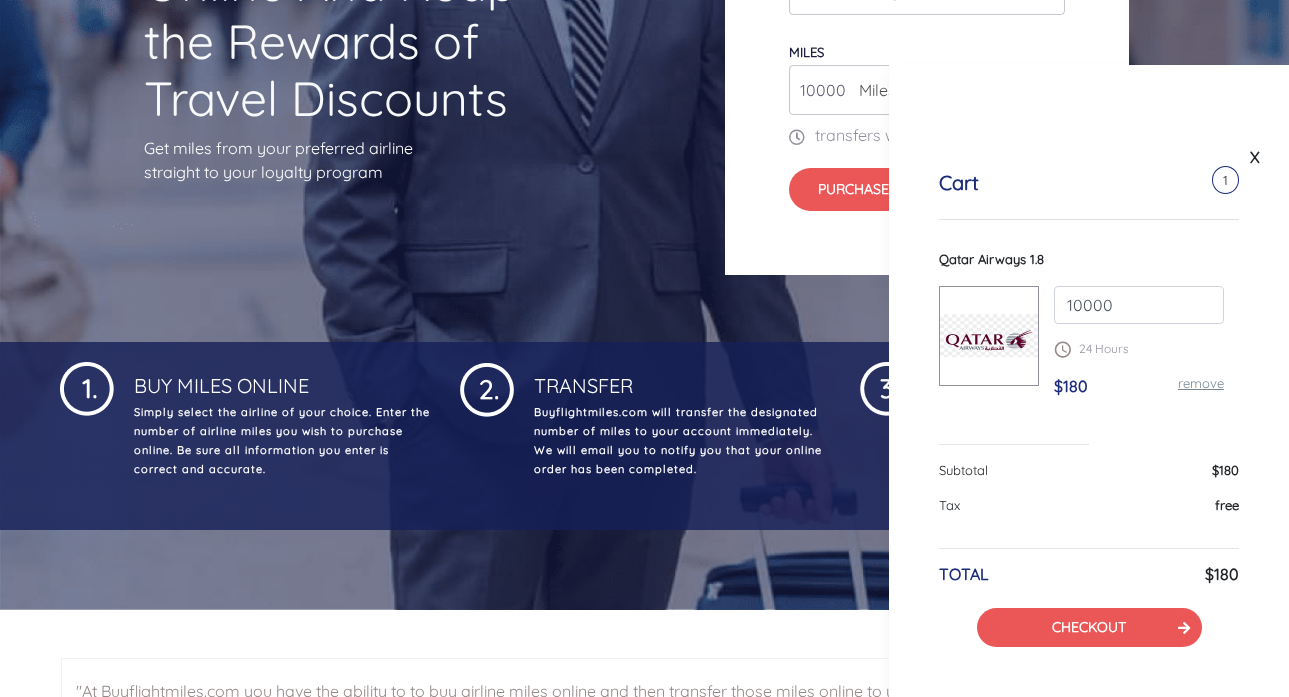scroll, scrollTop: 388, scrollLeft: 0, axis: vertical 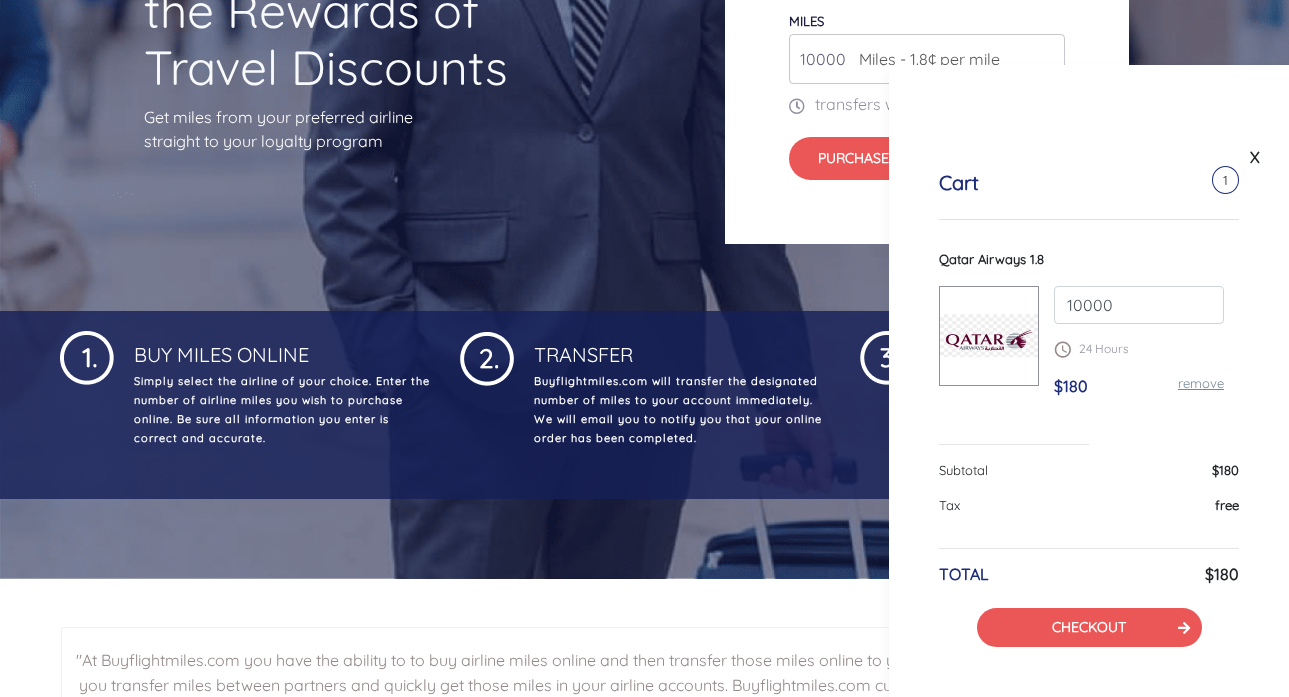 click on "Buy Flight Miles Online
Airlines
Air Canada Aeroplan
Air France/KLM Flying Blue
Avianca LifeMiles
British Airways Executive Club
Cathay Pacific Asia Miles
Singapore KrisFlyer
UNITED
Qatar Airways
Evaair
Qatar Airways   Air Canada Aeroplan Air France/KLM Flying Blue Avianca LifeMiles British Airways Executive Club miles" at bounding box center [927, 17] 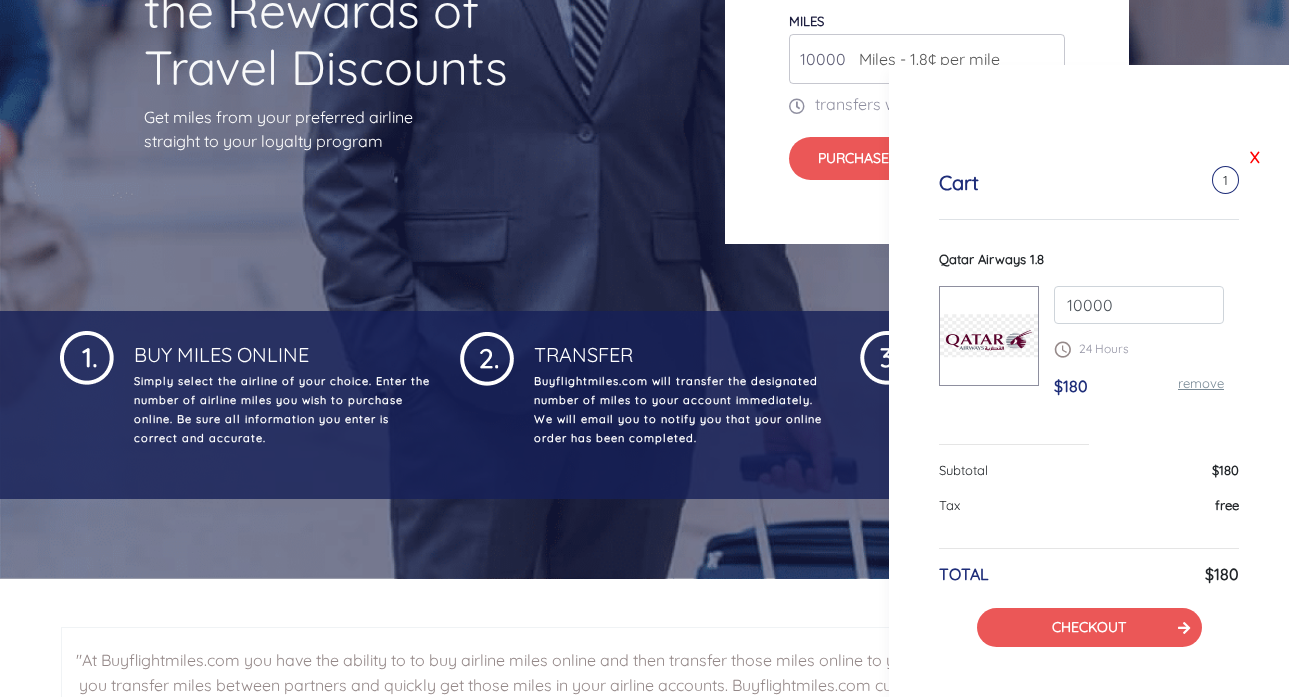 click on "X" at bounding box center [1255, 157] 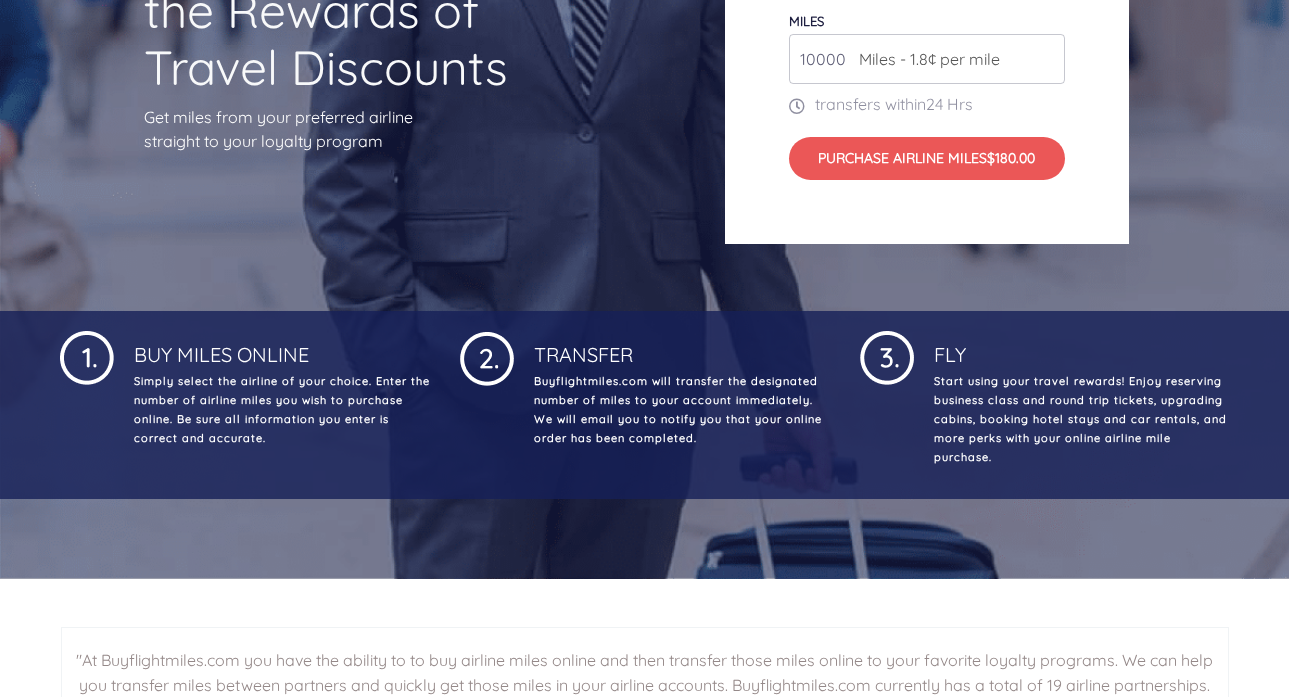 scroll, scrollTop: 0, scrollLeft: 0, axis: both 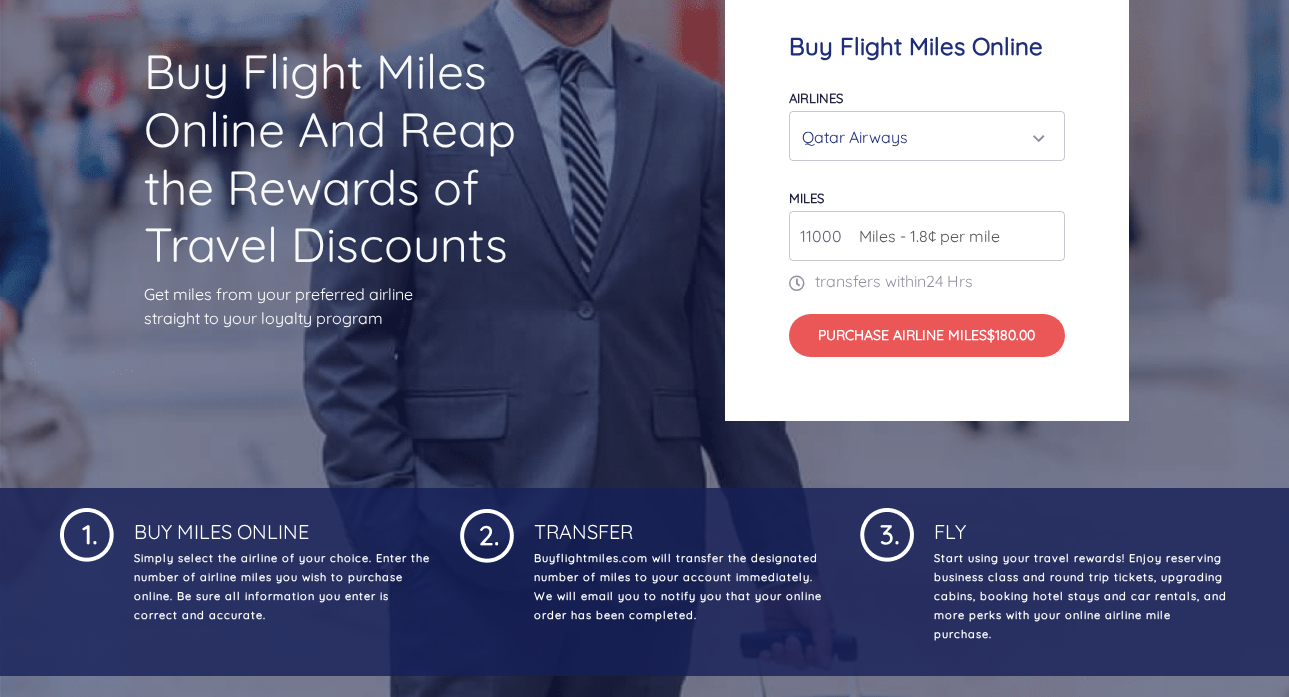 click on "11000" at bounding box center (927, 236) 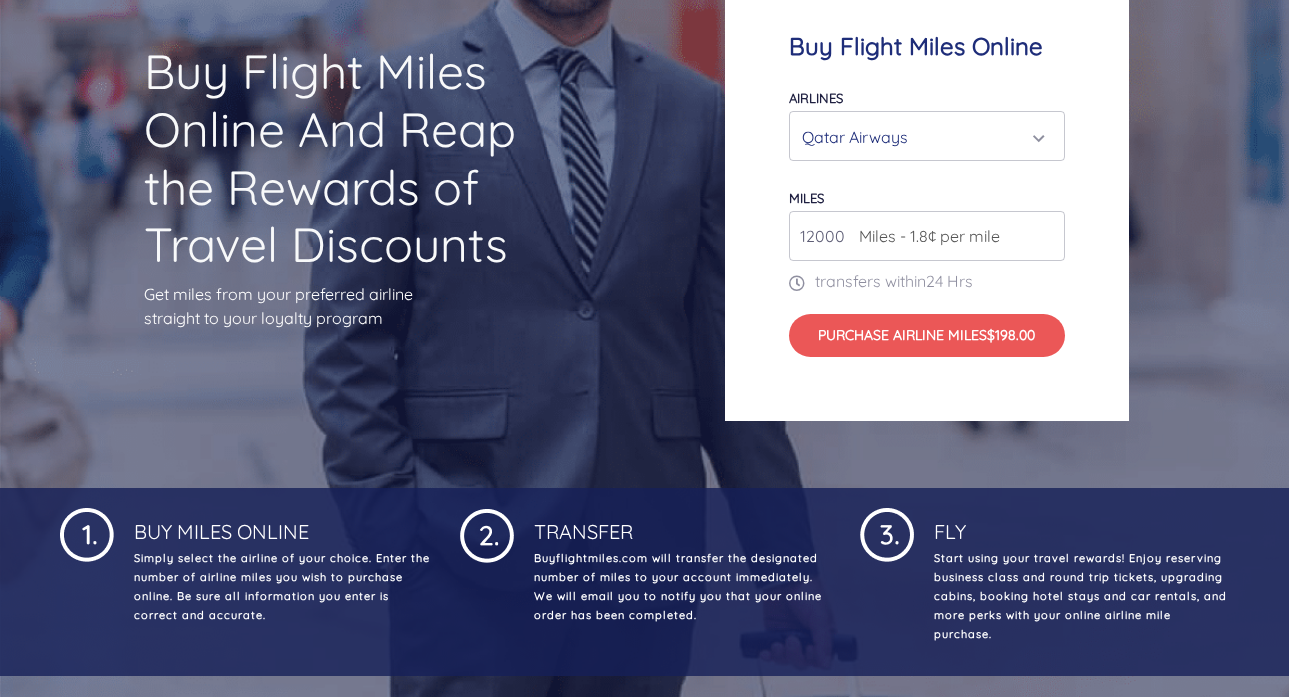 type on "12000" 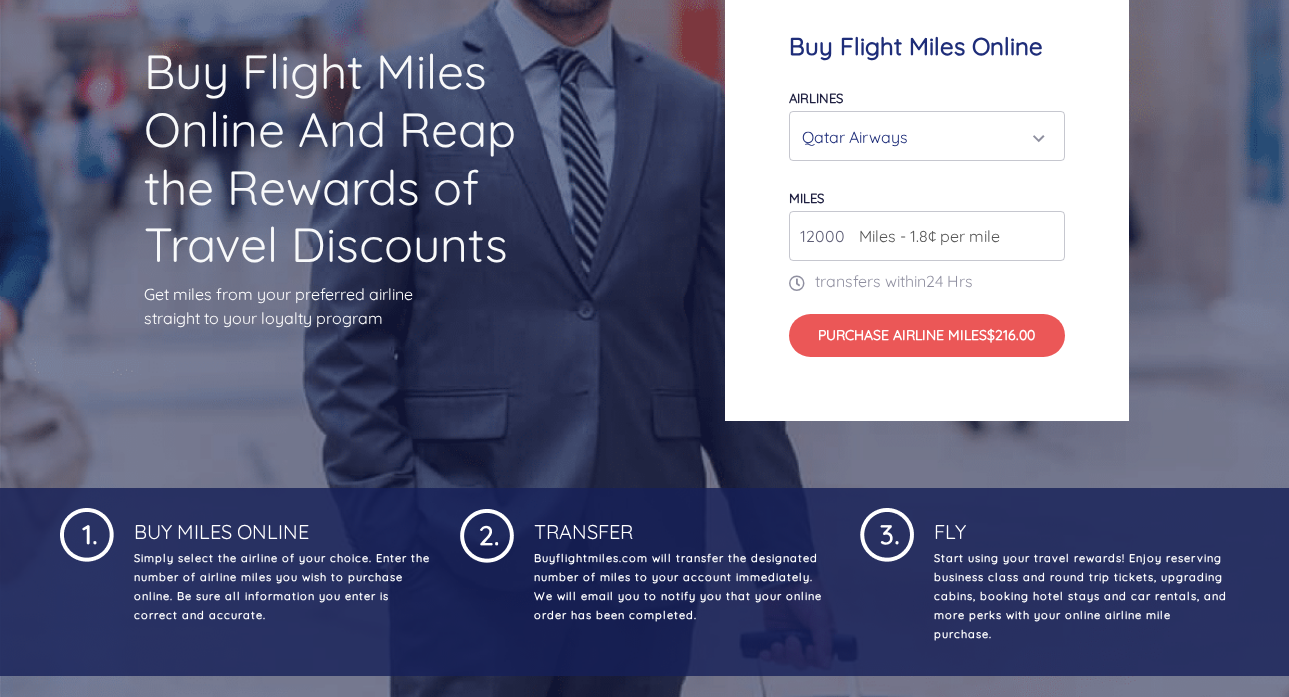 click on "12000" at bounding box center (927, 236) 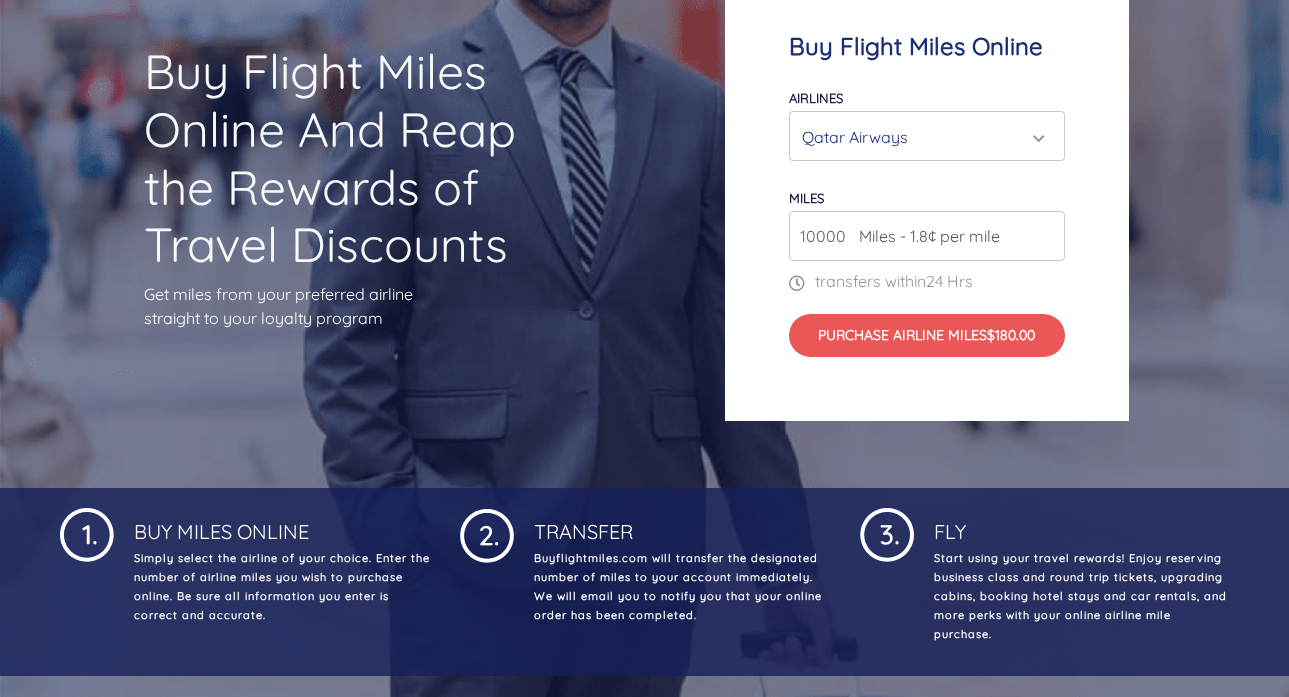 click on "Buy Flight Miles Online
Airlines
Air Canada Aeroplan
Air France/KLM Flying Blue
Avianca LifeMiles
British Airways Executive Club
Cathay Pacific Asia Miles
Singapore KrisFlyer
UNITED
Qatar Airways
Evaair
Qatar Airways   Air Canada Aeroplan Air France/KLM Flying Blue Avianca LifeMiles British Airways Executive Club miles" at bounding box center (927, 194) 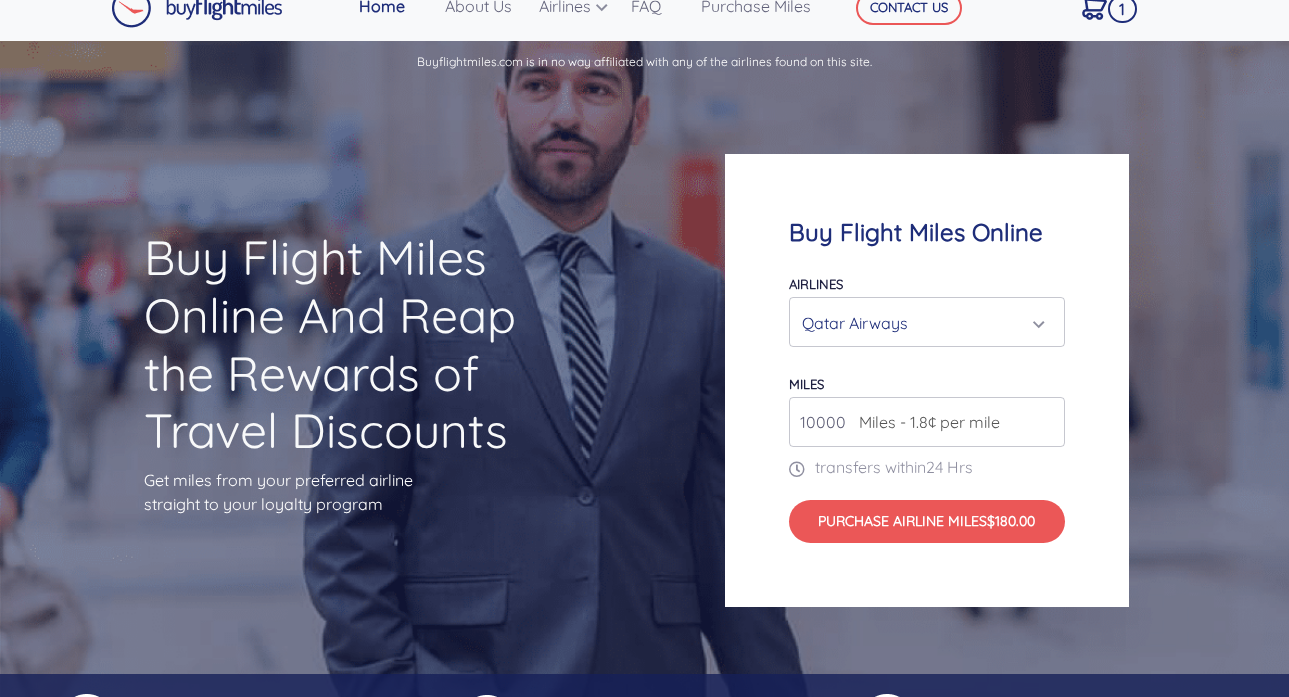 scroll, scrollTop: 0, scrollLeft: 0, axis: both 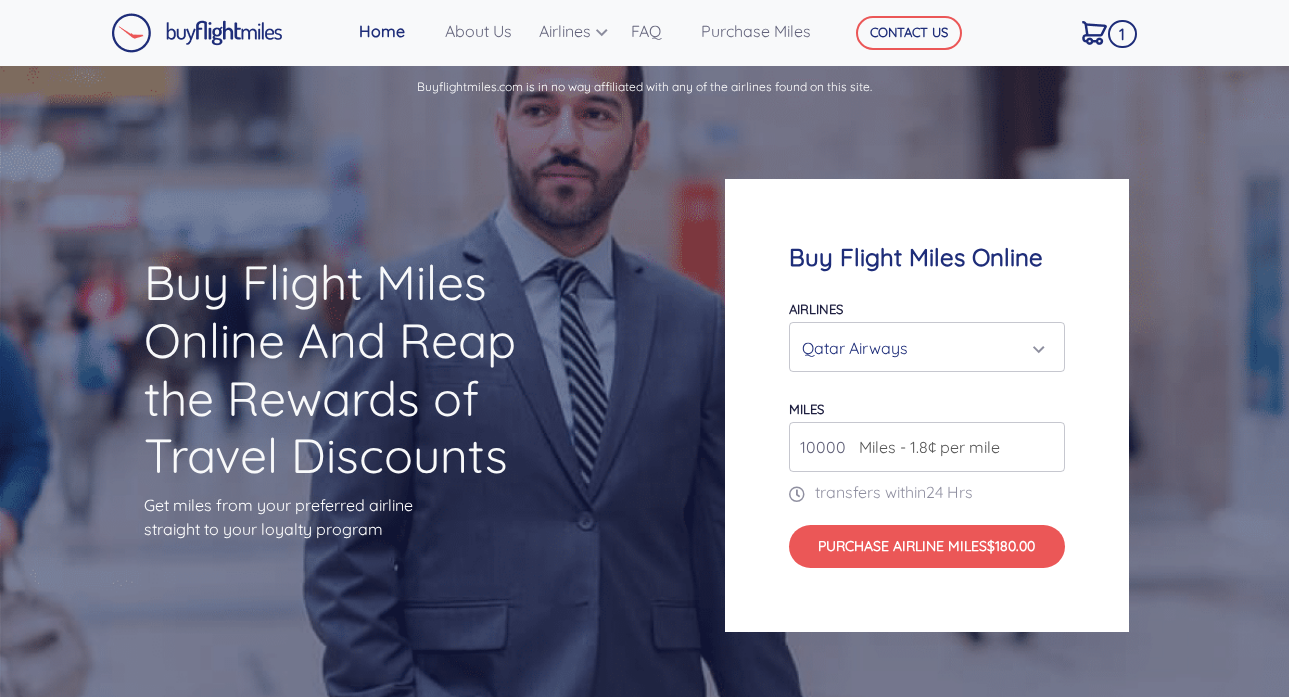 click on "10000" at bounding box center (927, 447) 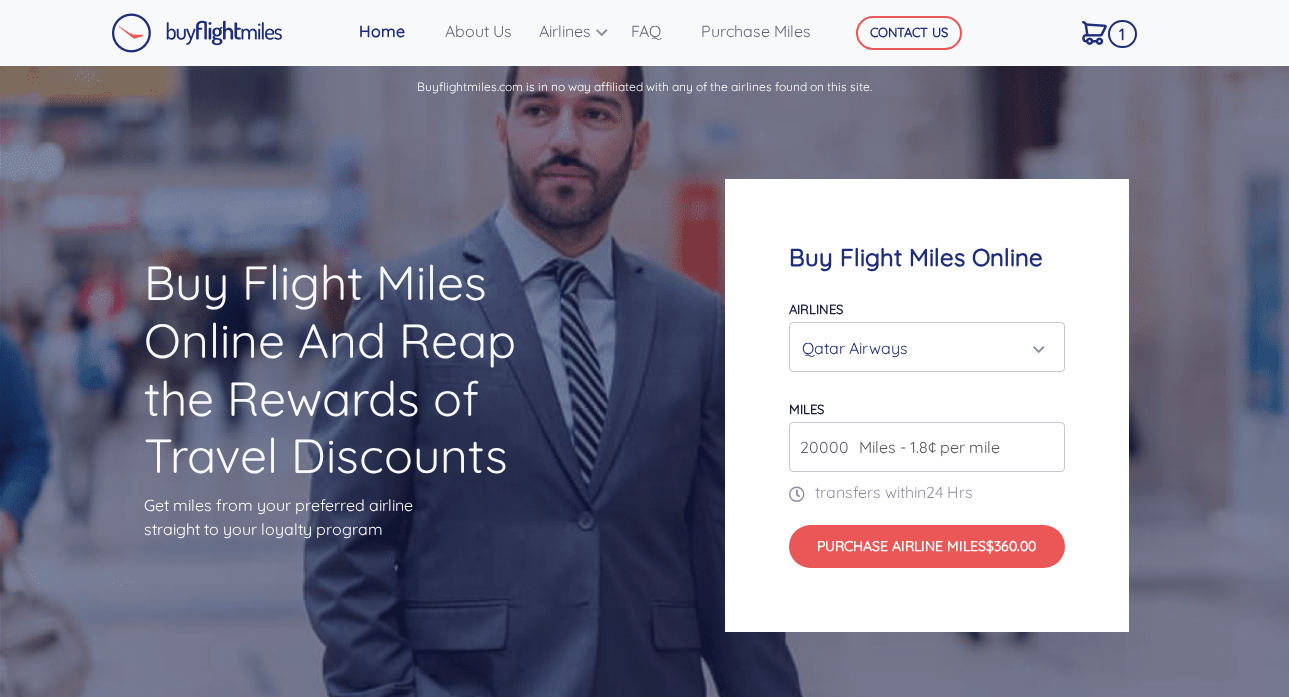 click on "Buy Flight Miles Online
Airlines
Air Canada Aeroplan
Air France/KLM Flying Blue
Avianca LifeMiles
British Airways Executive Club
Cathay Pacific Asia Miles
Singapore KrisFlyer
UNITED
Qatar Airways
Evaair
Qatar Airways   Air Canada Aeroplan Air France/KLM Flying Blue Avianca LifeMiles British Airways Executive Club miles" at bounding box center [927, 405] 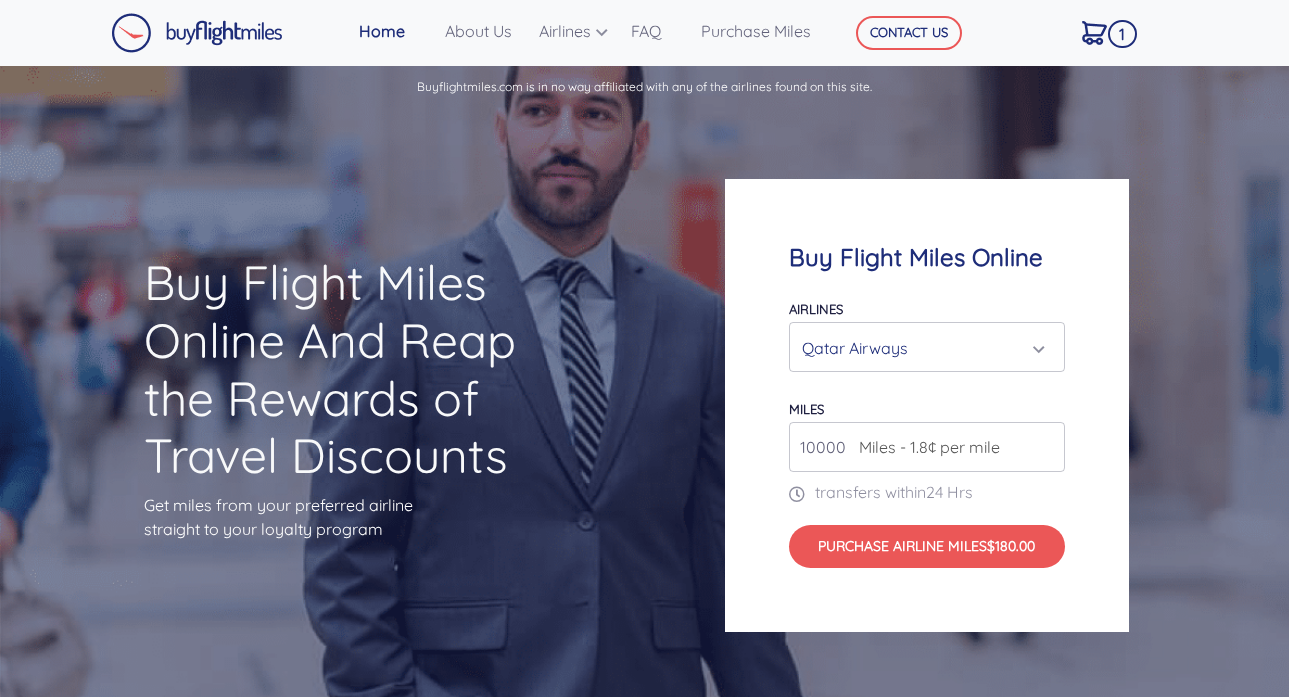 type on "10000" 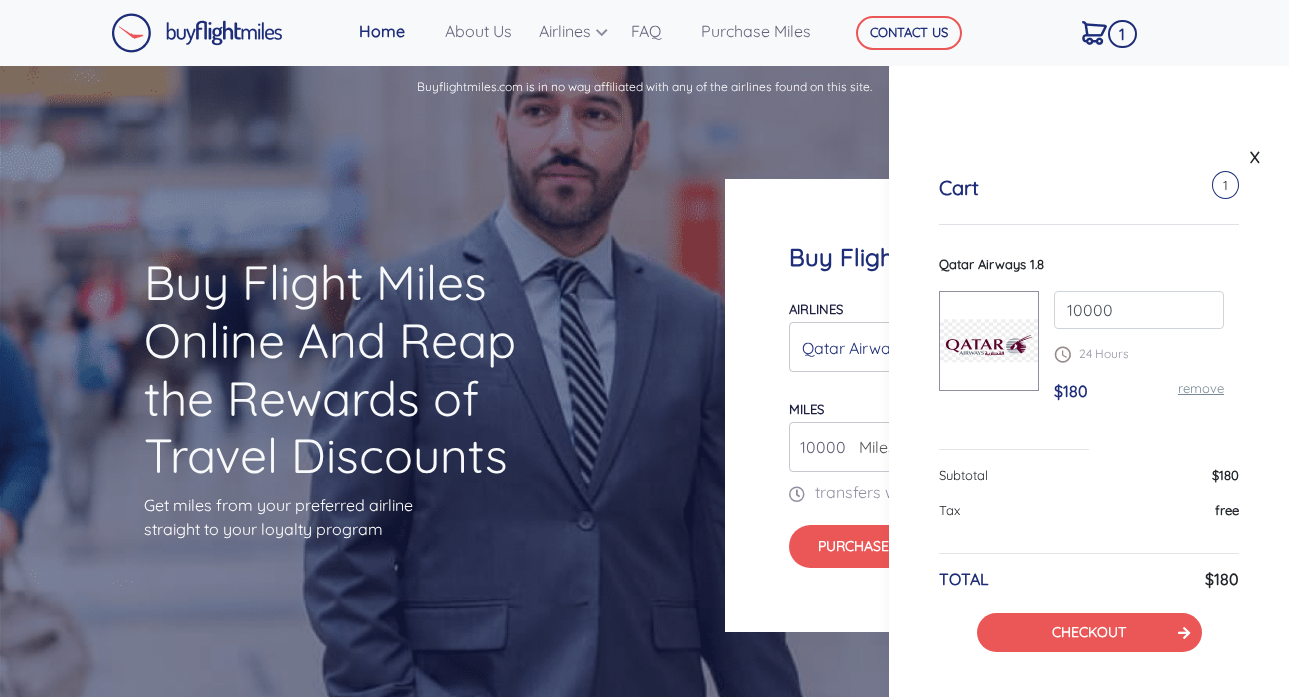 scroll, scrollTop: 6, scrollLeft: 0, axis: vertical 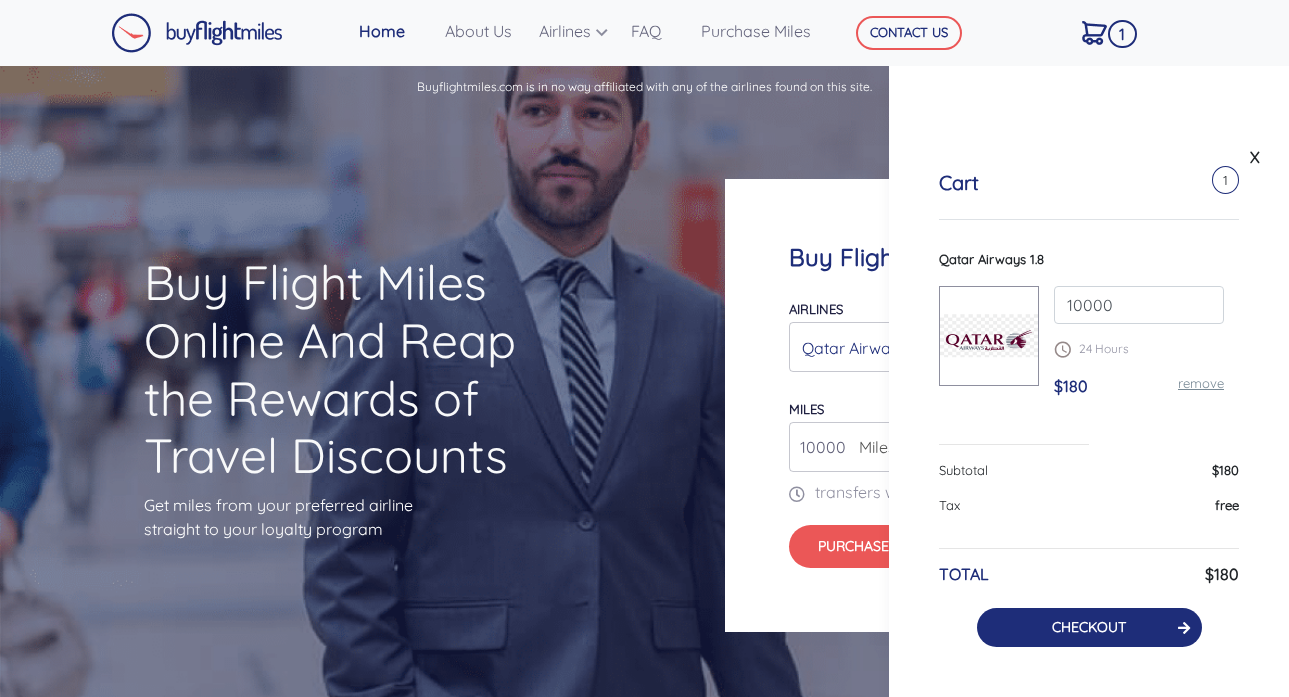 click on "CHECKOUT" at bounding box center [1089, 627] 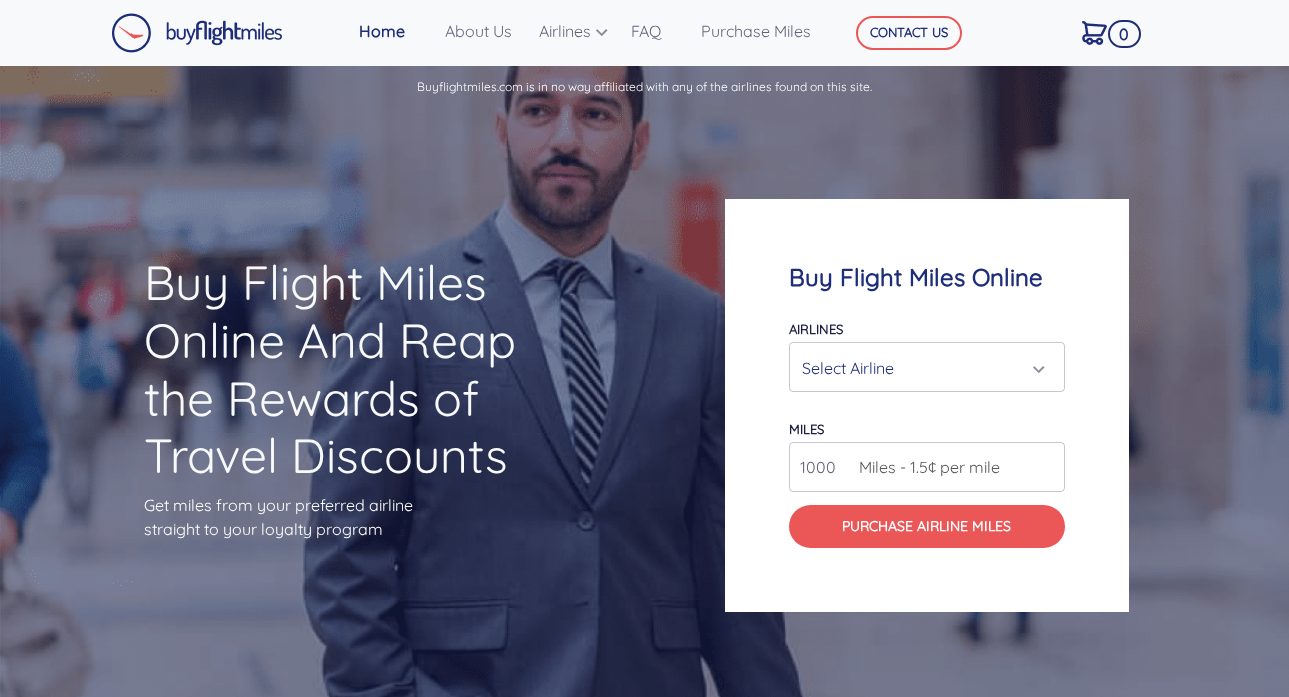 scroll, scrollTop: 0, scrollLeft: 0, axis: both 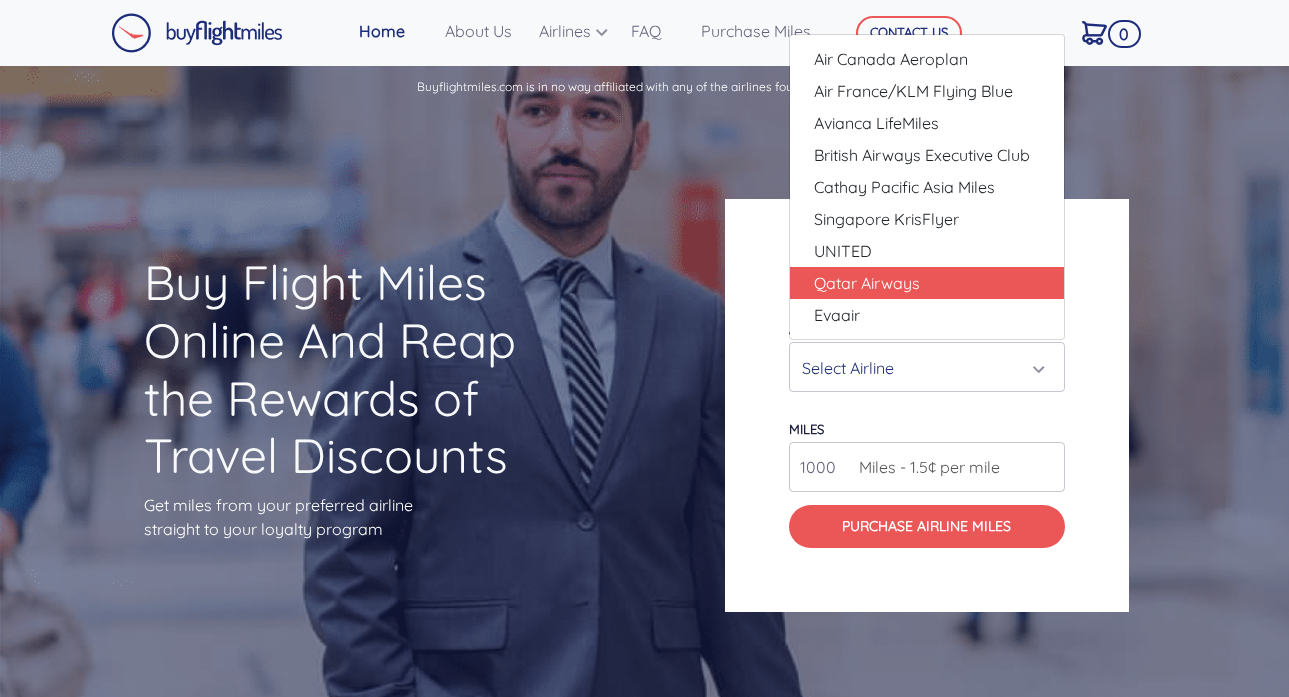 click on "Qatar Airways" at bounding box center (867, 283) 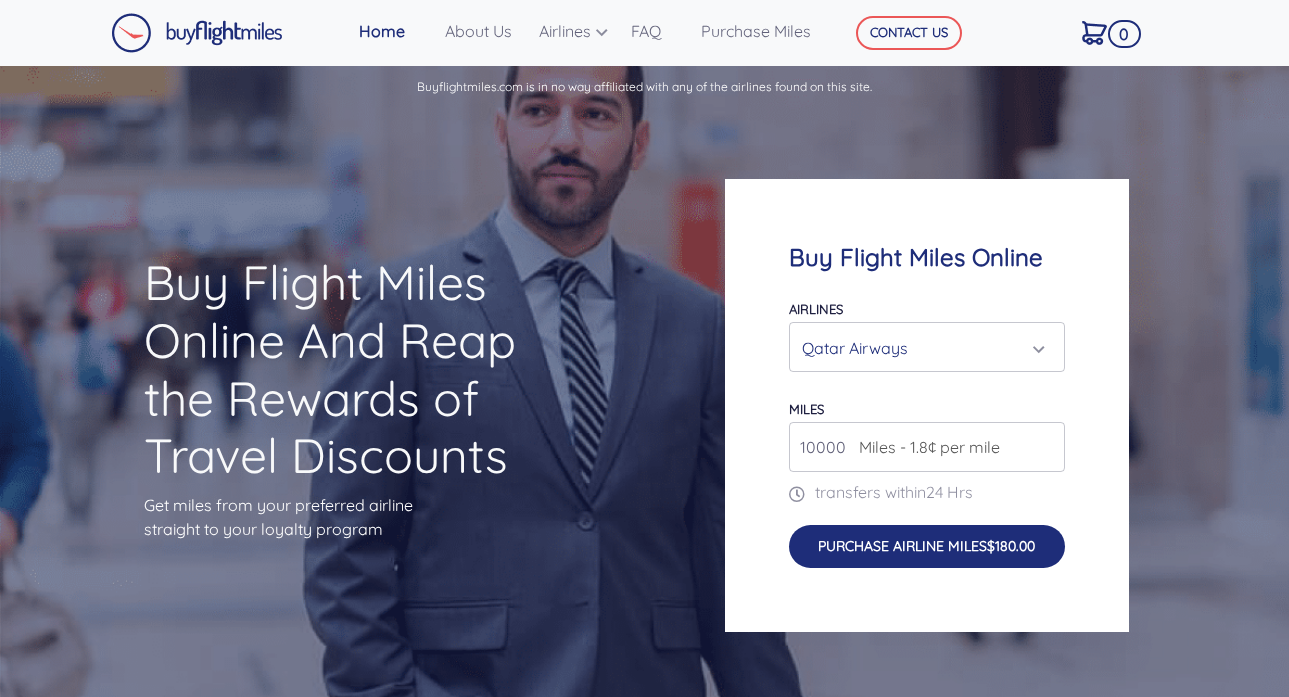 click on "Purchase Airline Miles     $180.00" at bounding box center [927, 546] 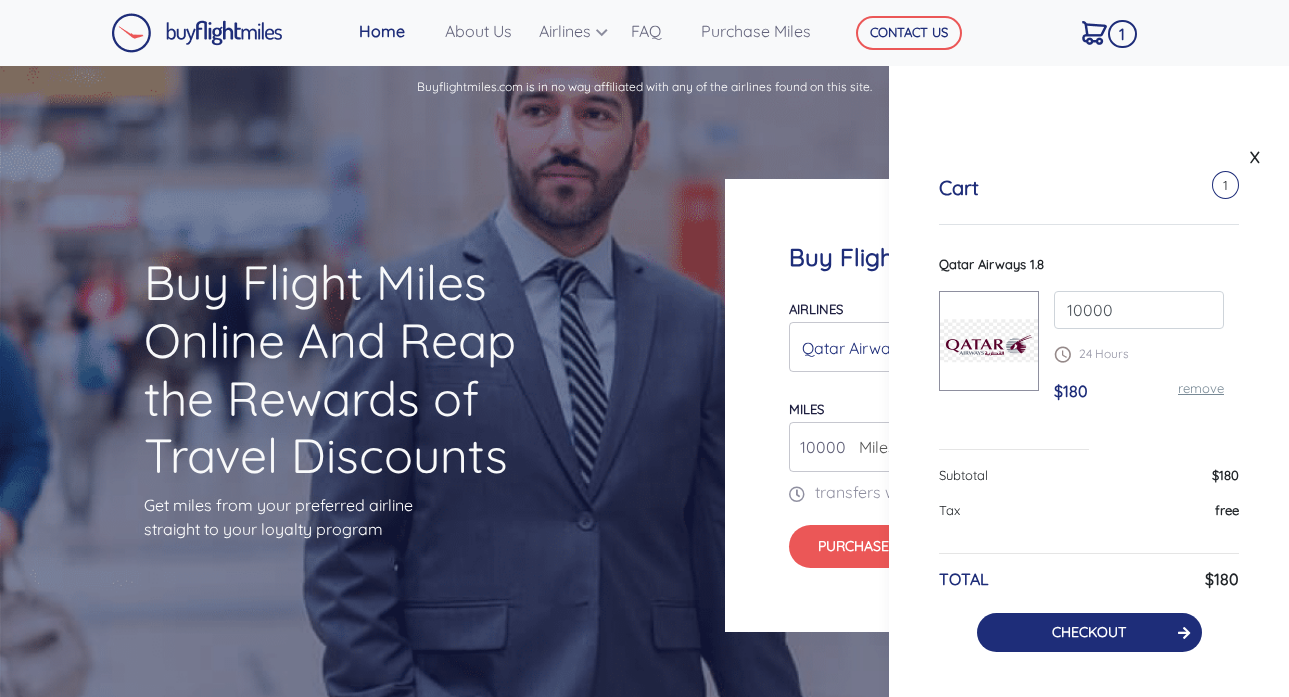 click on "CHECKOUT" at bounding box center (1089, 632) 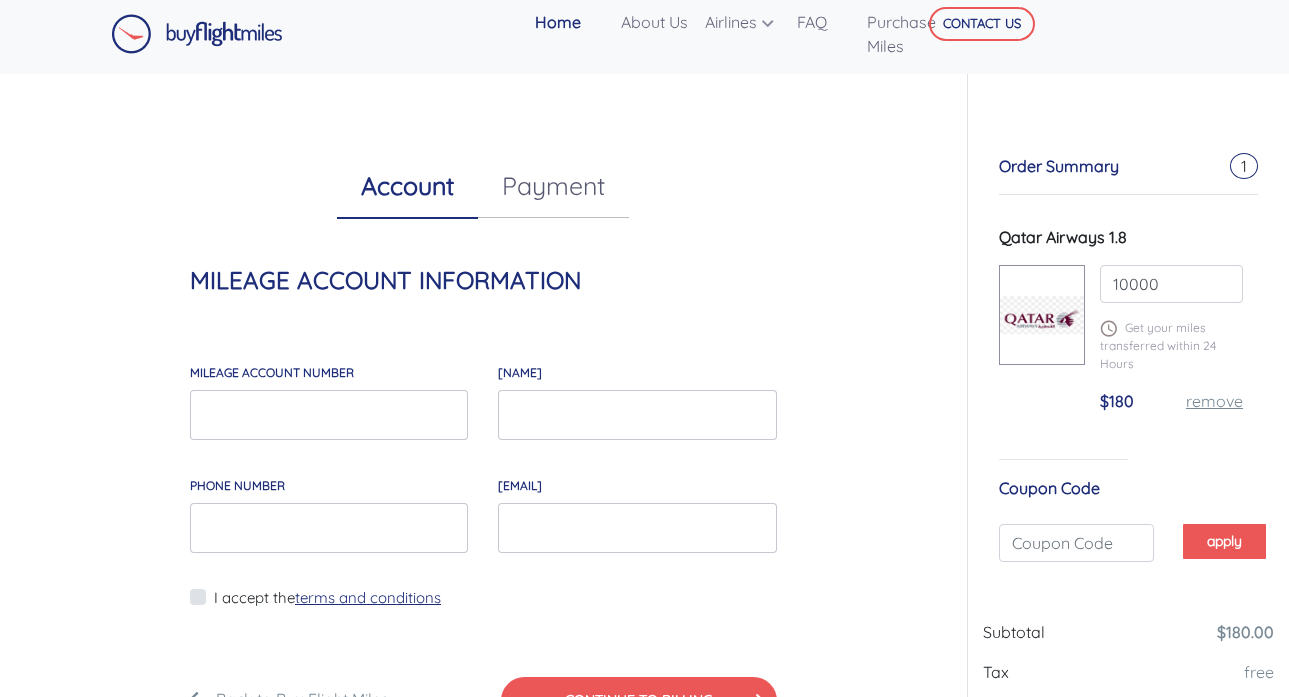 scroll, scrollTop: 4, scrollLeft: 0, axis: vertical 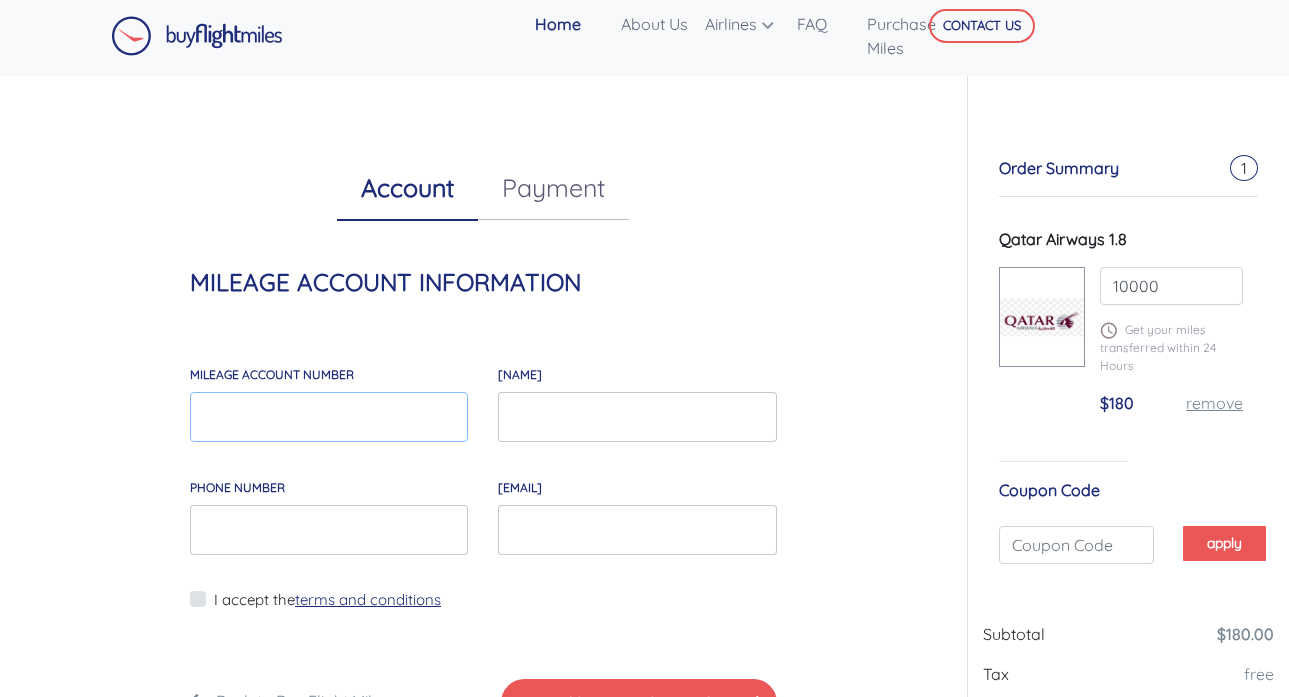 click on "MILEAGE account number" at bounding box center [329, 417] 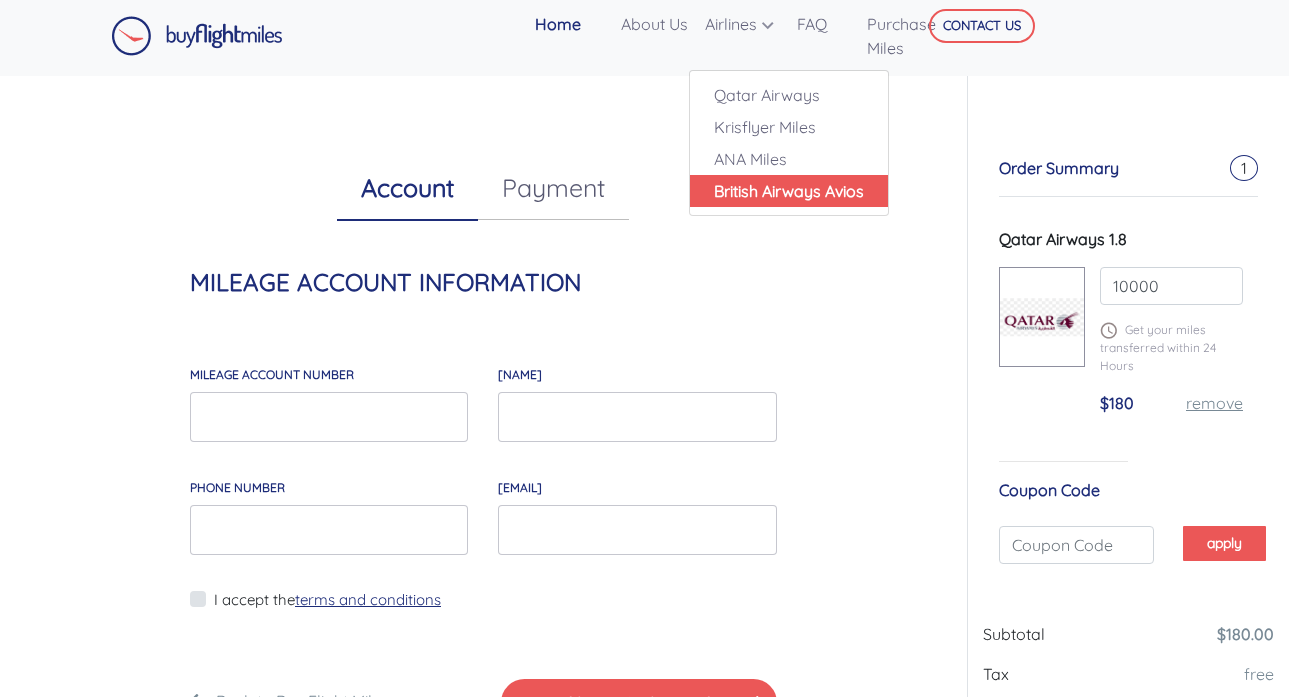click on "British Airways Avios" at bounding box center [789, 191] 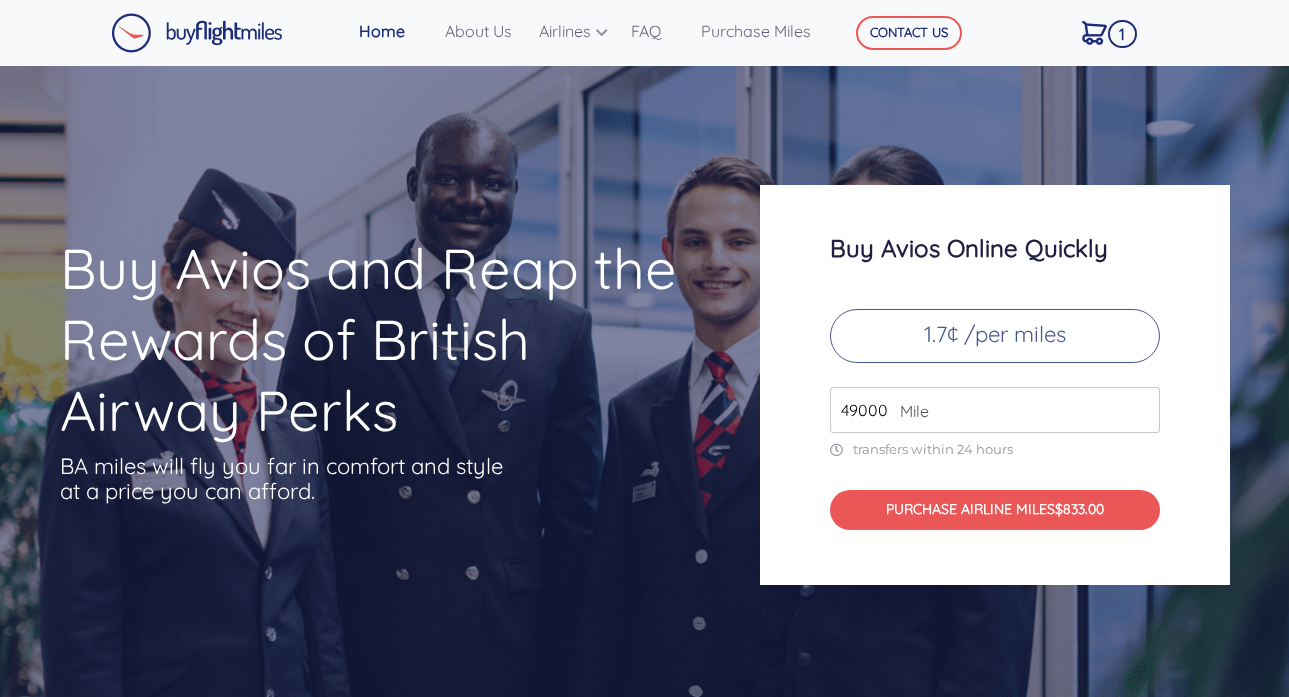 scroll, scrollTop: 0, scrollLeft: 0, axis: both 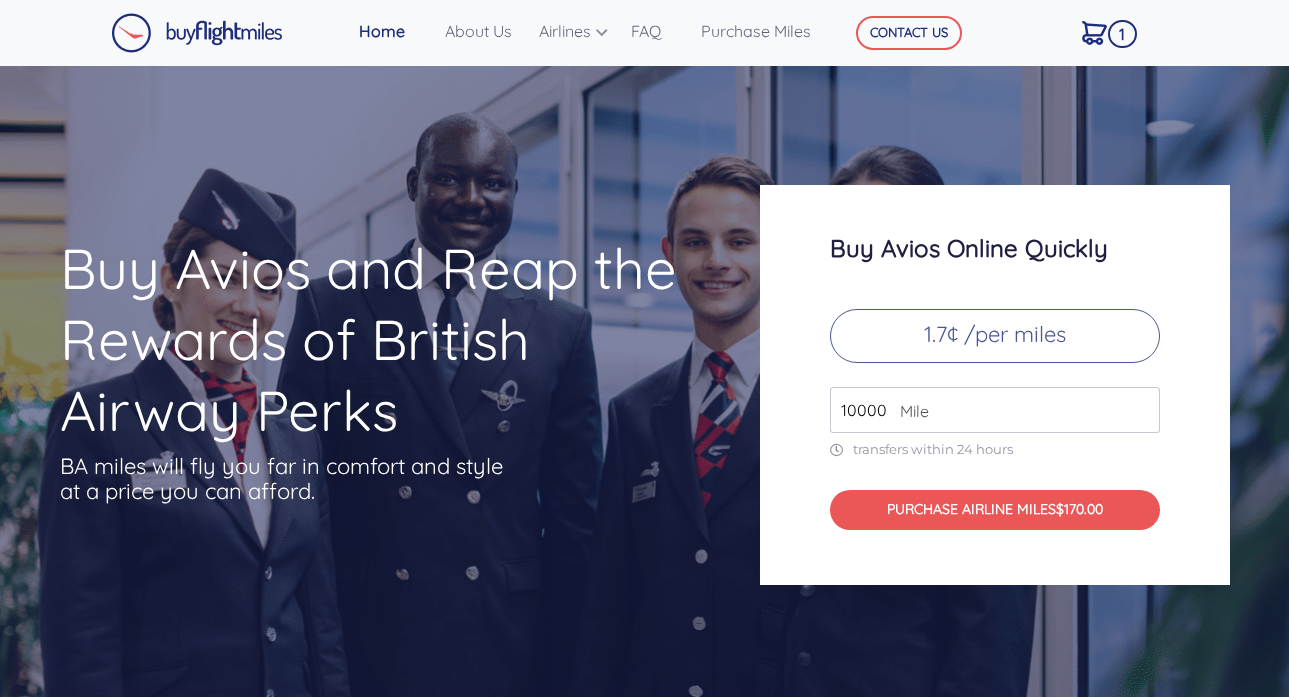 type on "10000" 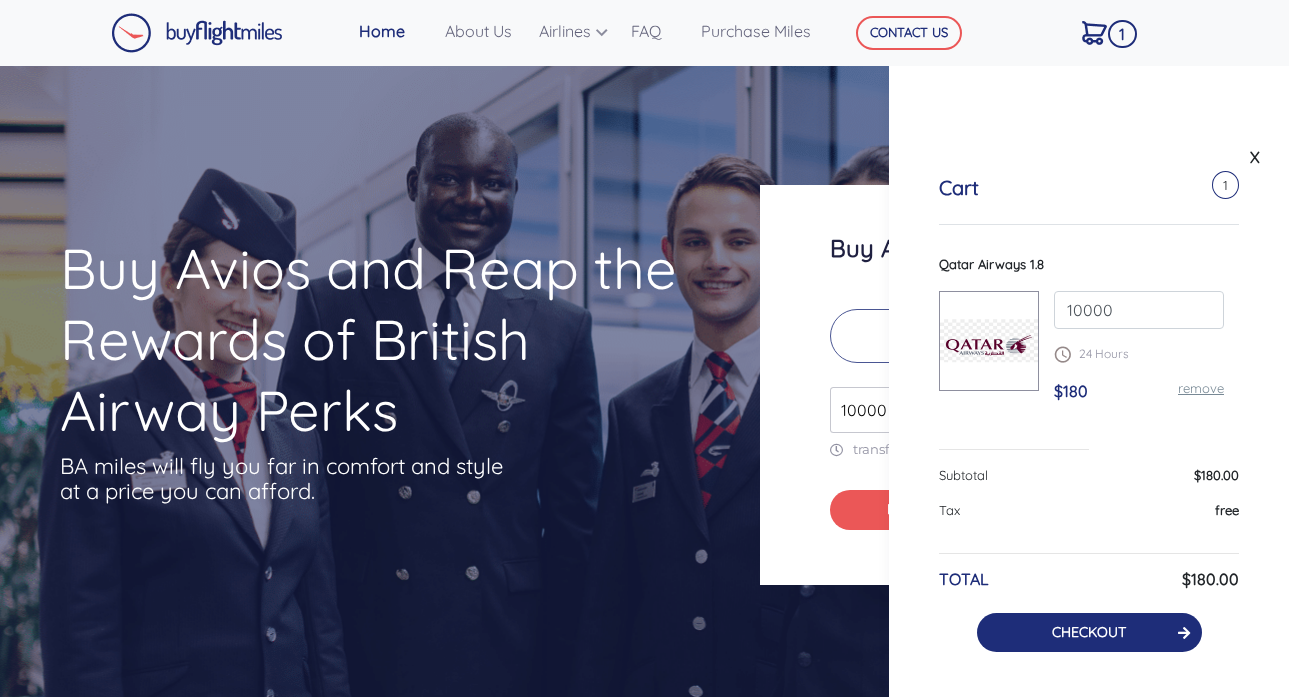 click on "CHECKOUT" at bounding box center [1089, 632] 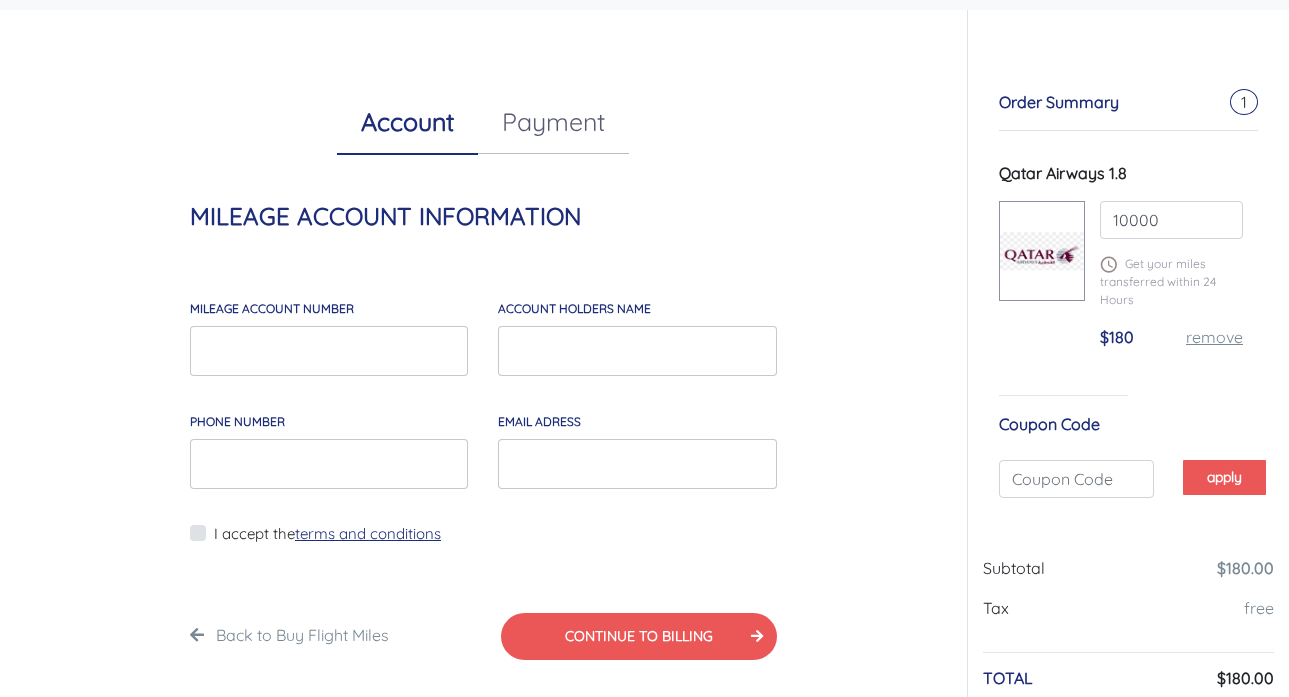 scroll, scrollTop: 46, scrollLeft: 0, axis: vertical 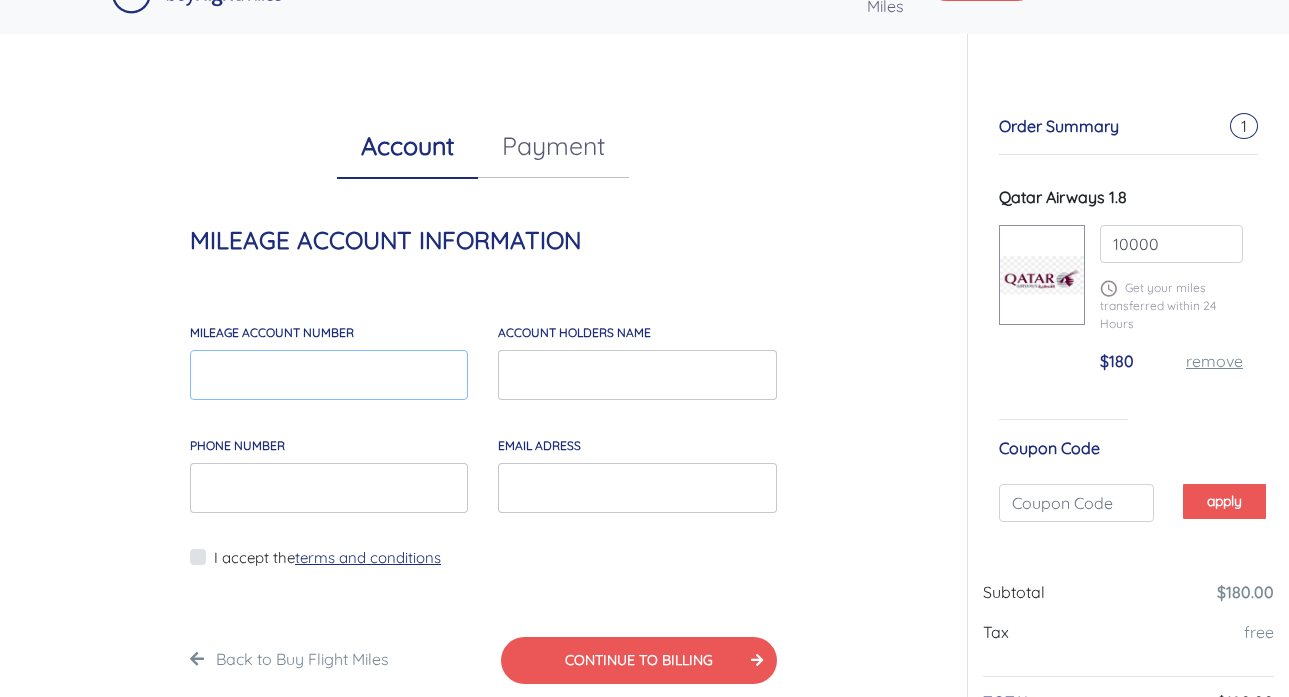 click on "MILEAGE account number" at bounding box center [329, 375] 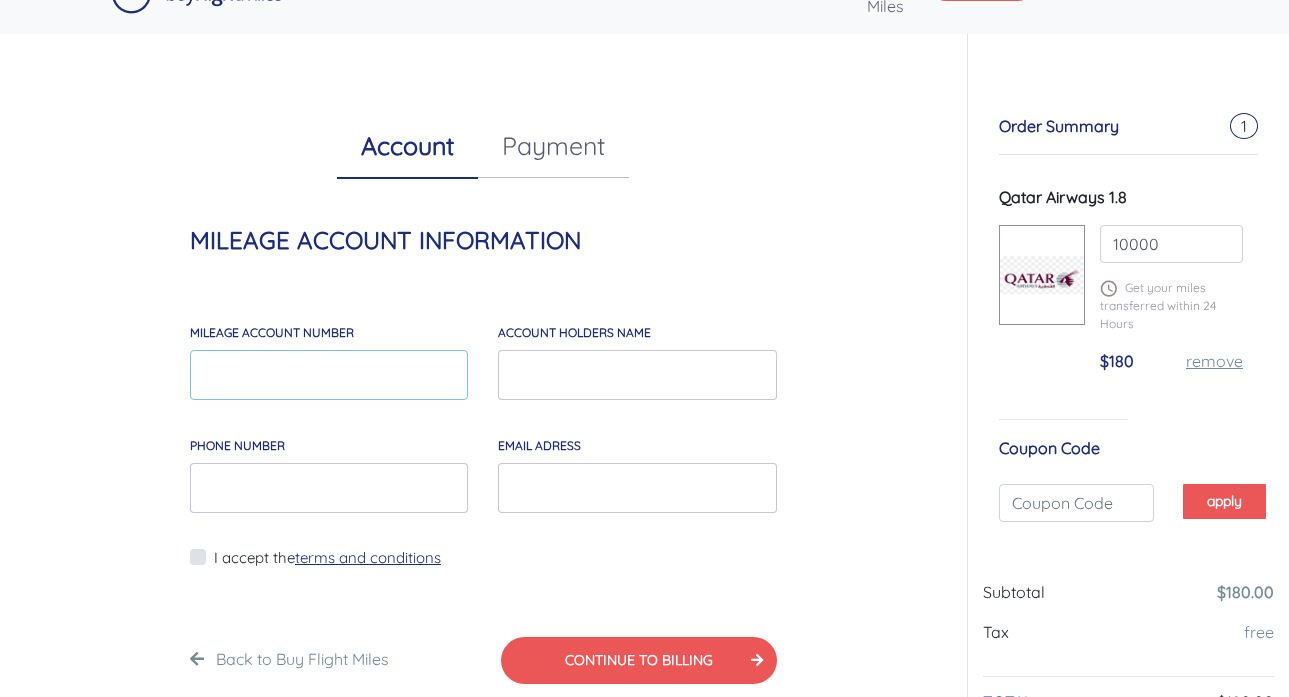 click on "MILEAGE account number" at bounding box center (329, 375) 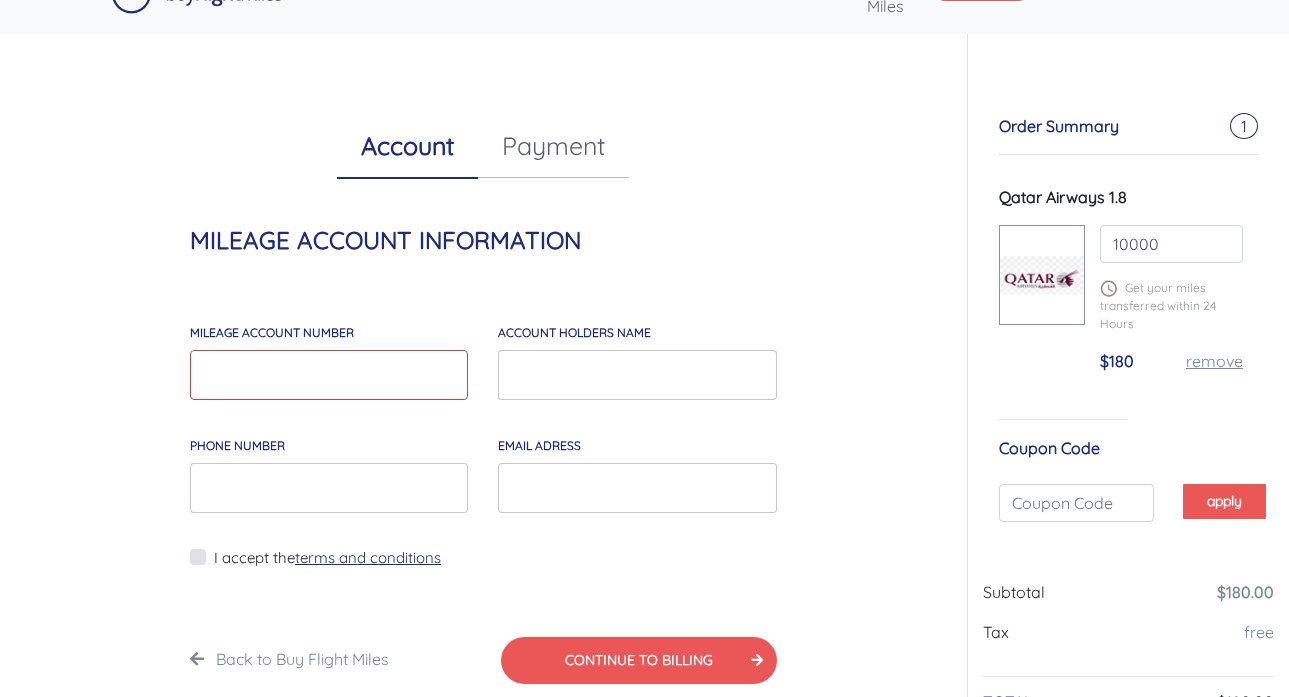 click on "MILEAGE account number" at bounding box center (329, 375) 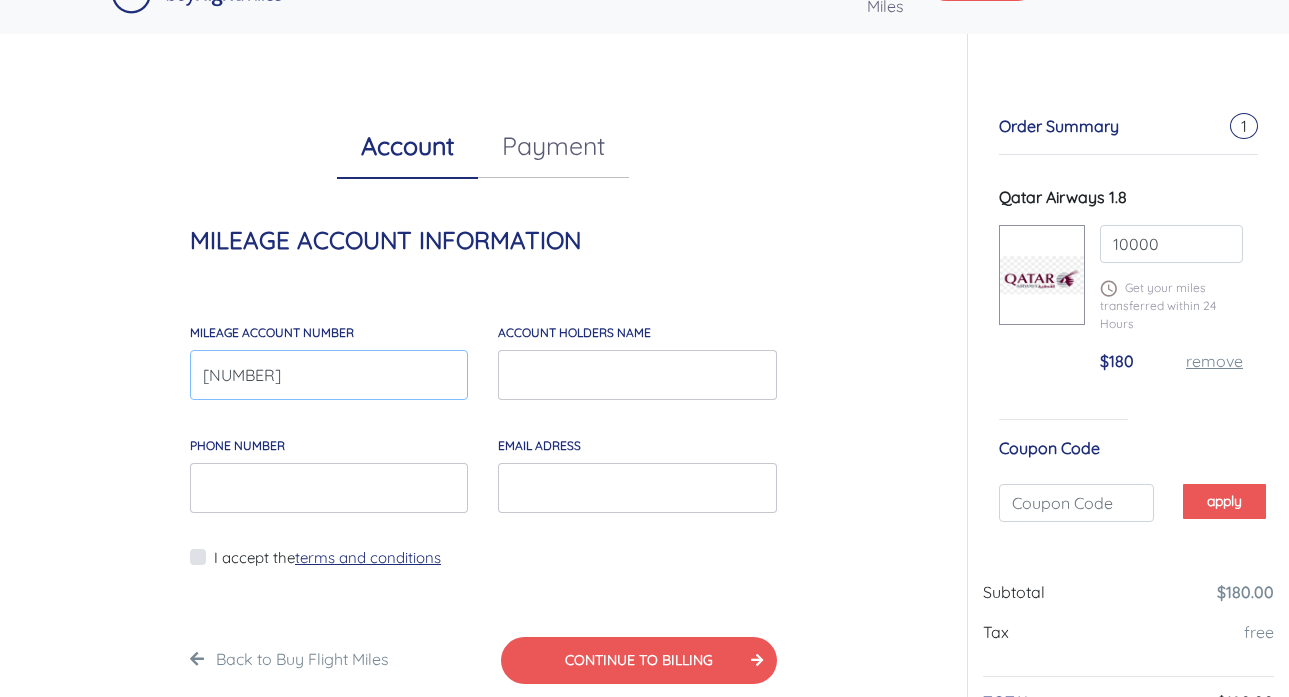 type on "[NUMBER]" 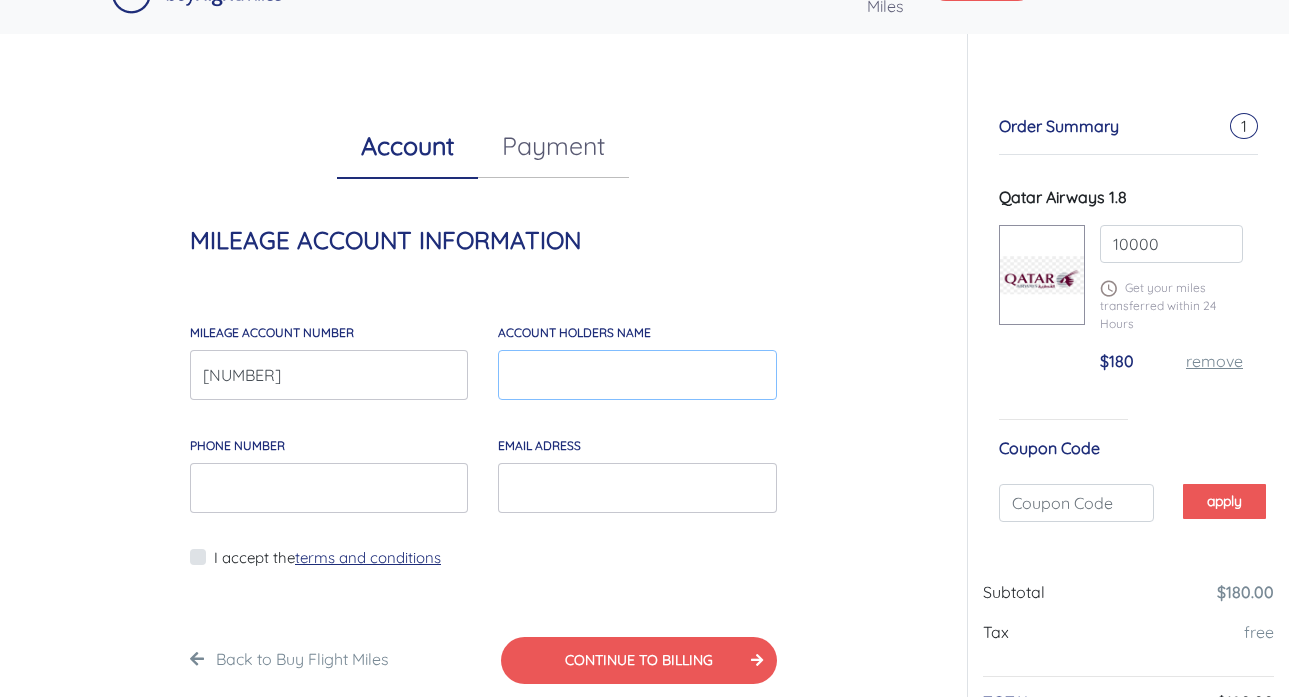 click on "account holders NAME" at bounding box center (637, 375) 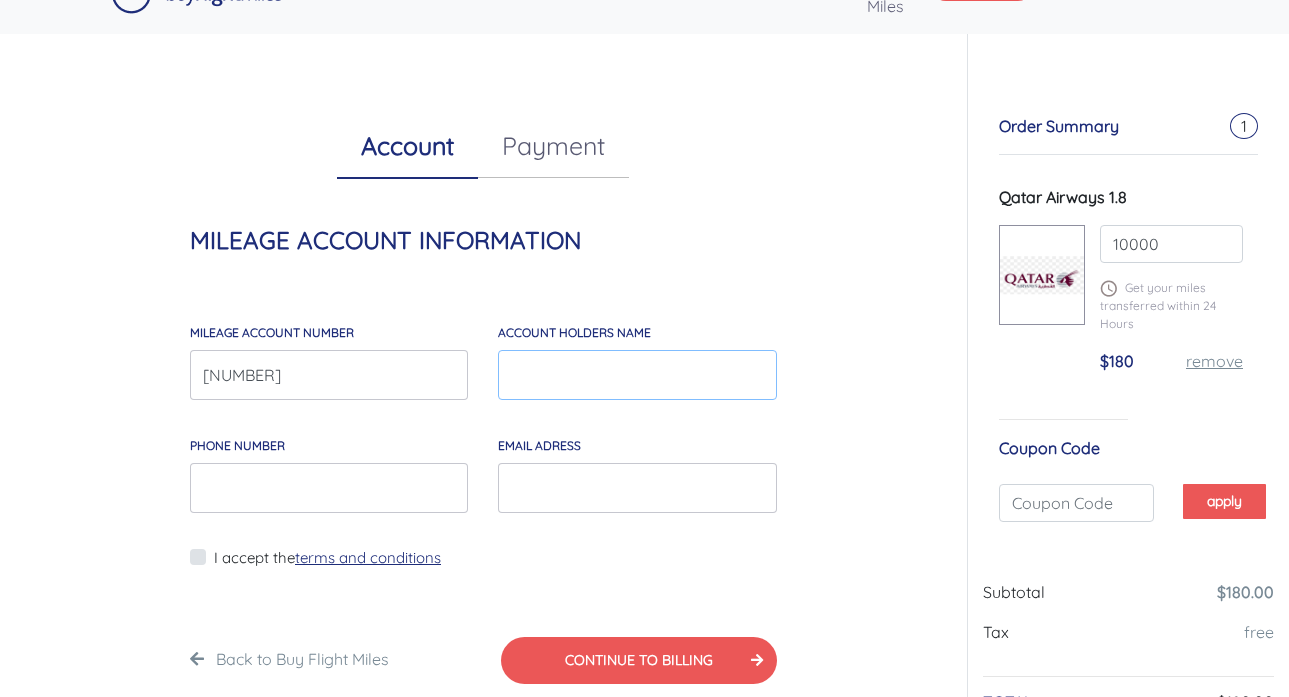 type on "r" 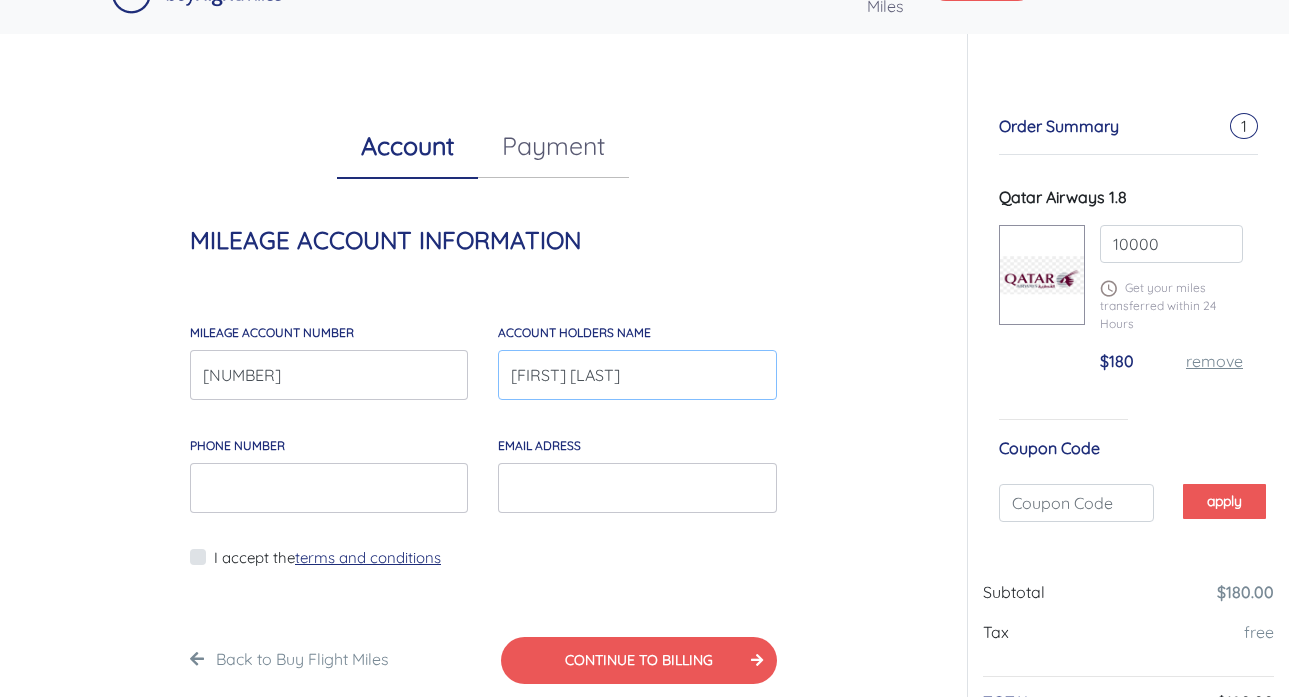 type on "[FIRST] [LAST]" 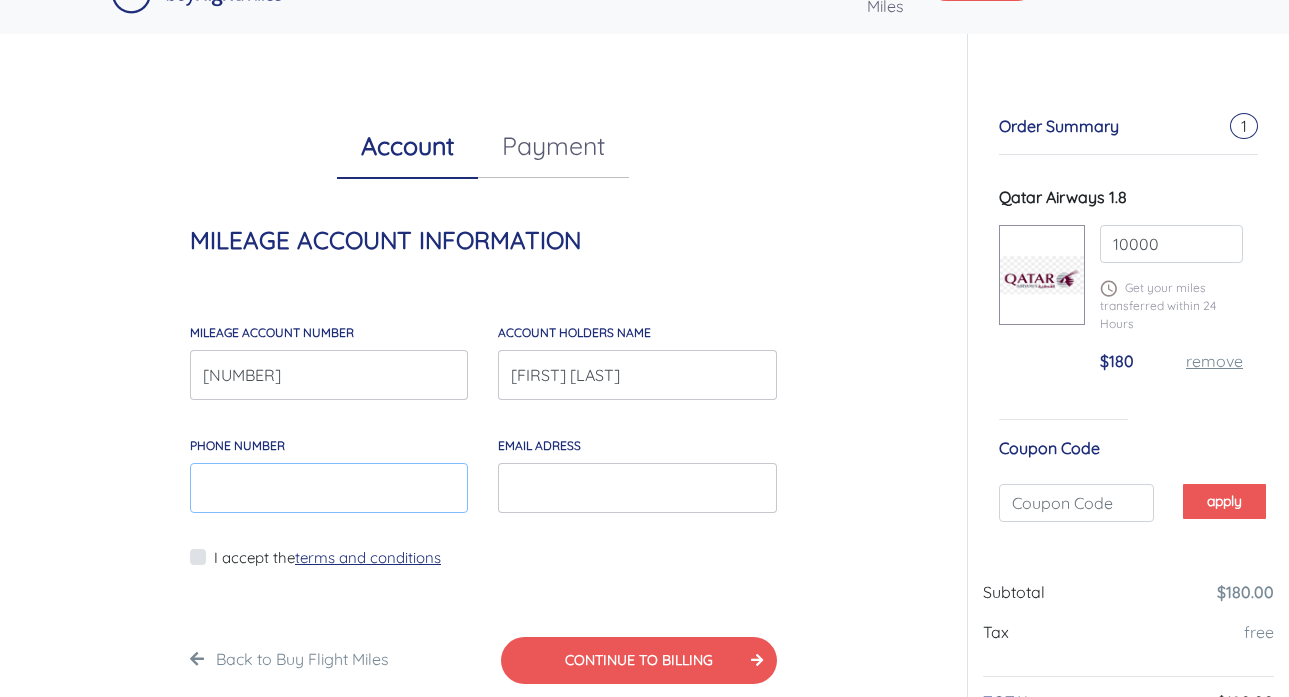 click on "Phone Number" at bounding box center (329, 488) 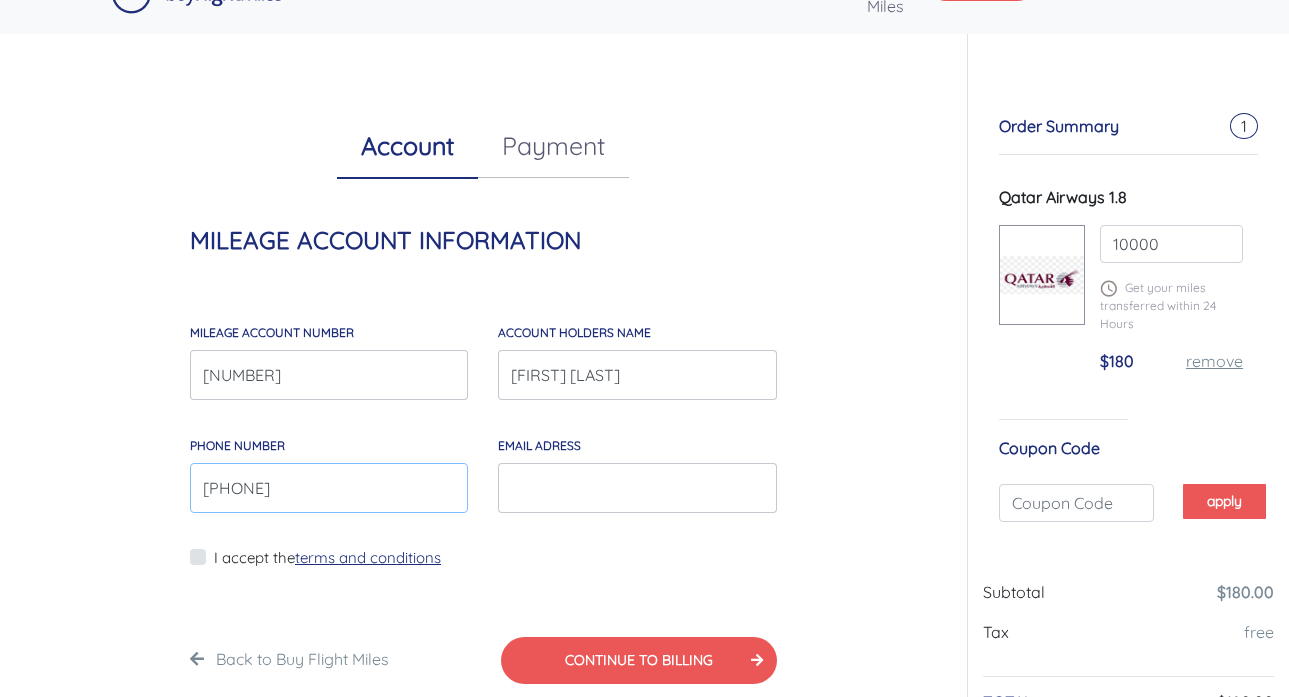 type on "[PHONE]" 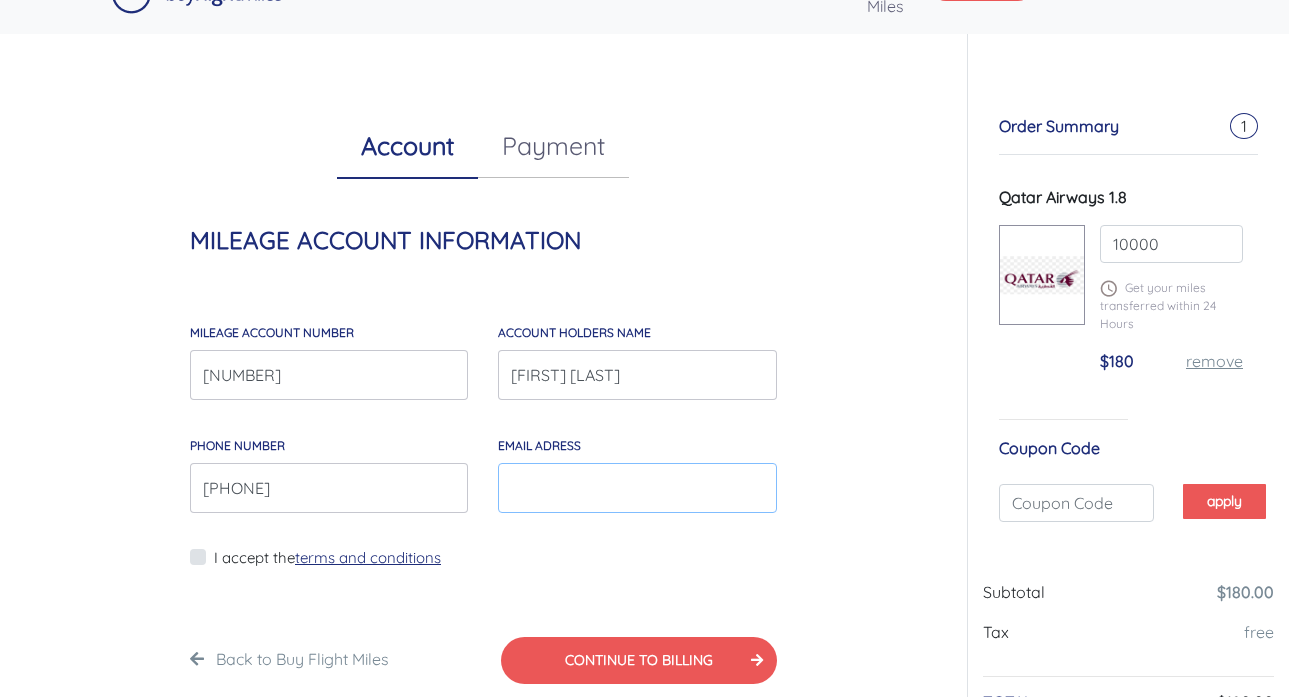 click on "EMAIL*" at bounding box center [637, 488] 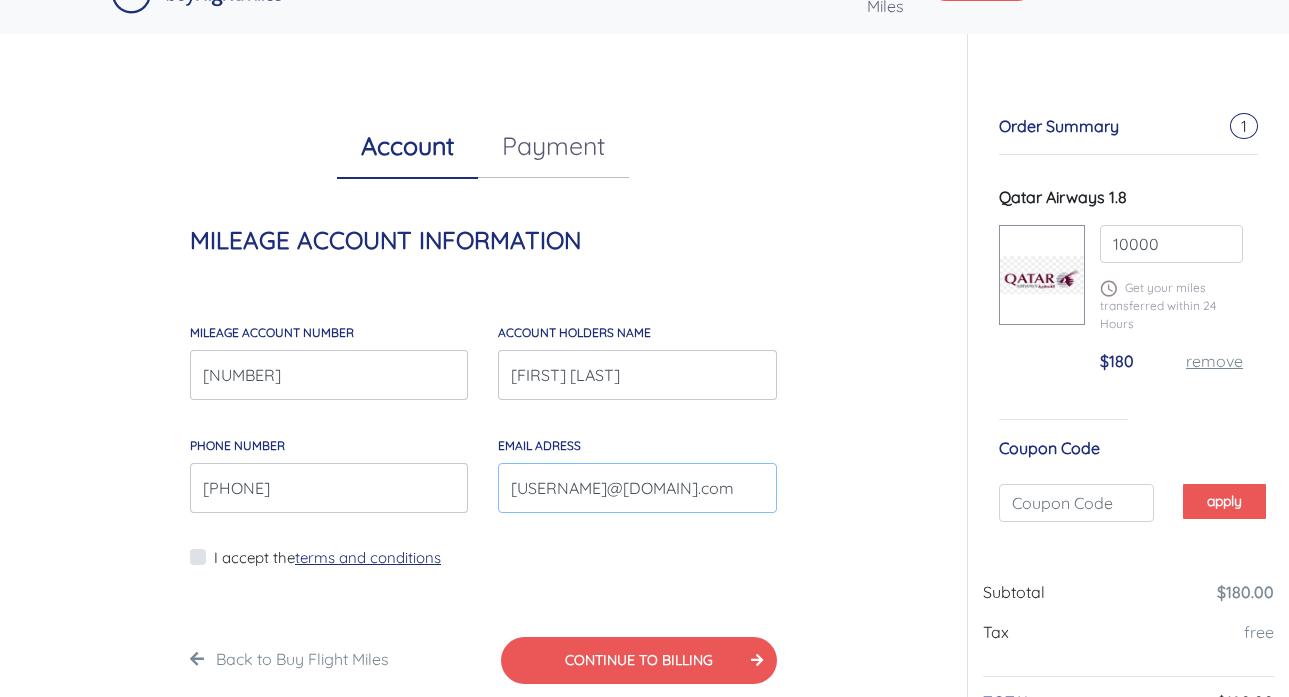 type on "[USERNAME]@[DOMAIN].com" 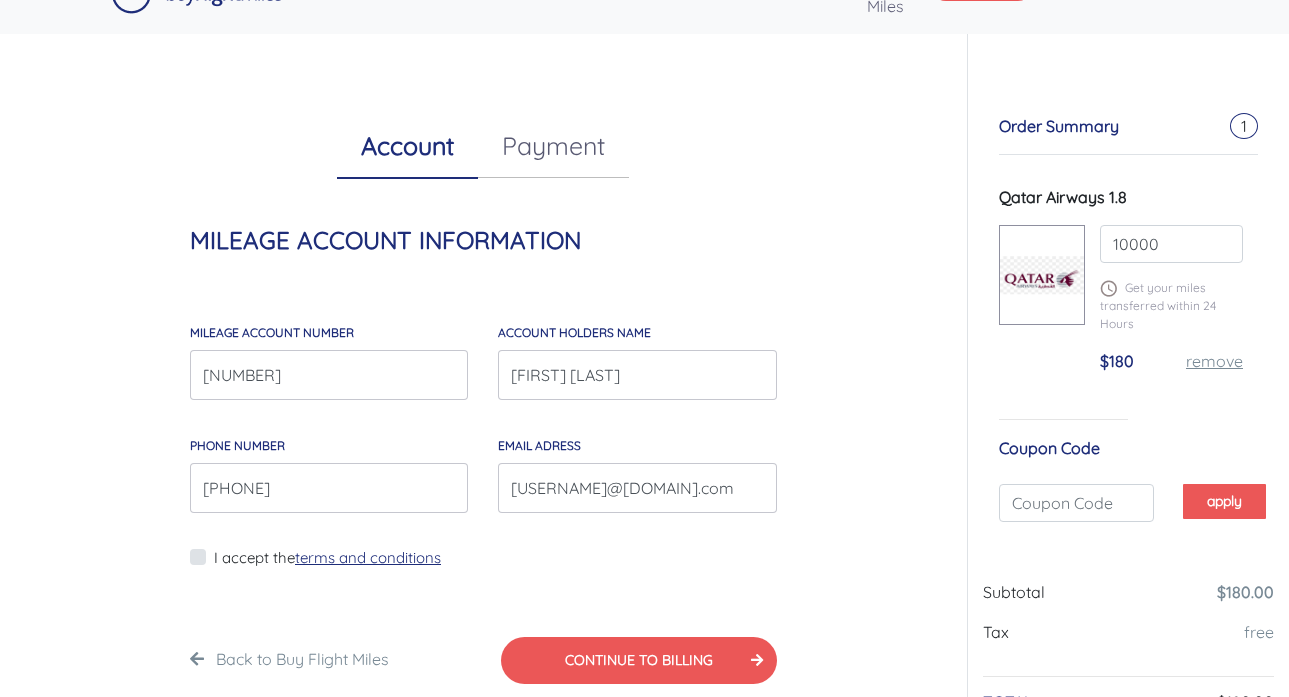click on "I accept the terms and conditions" at bounding box center [327, 558] 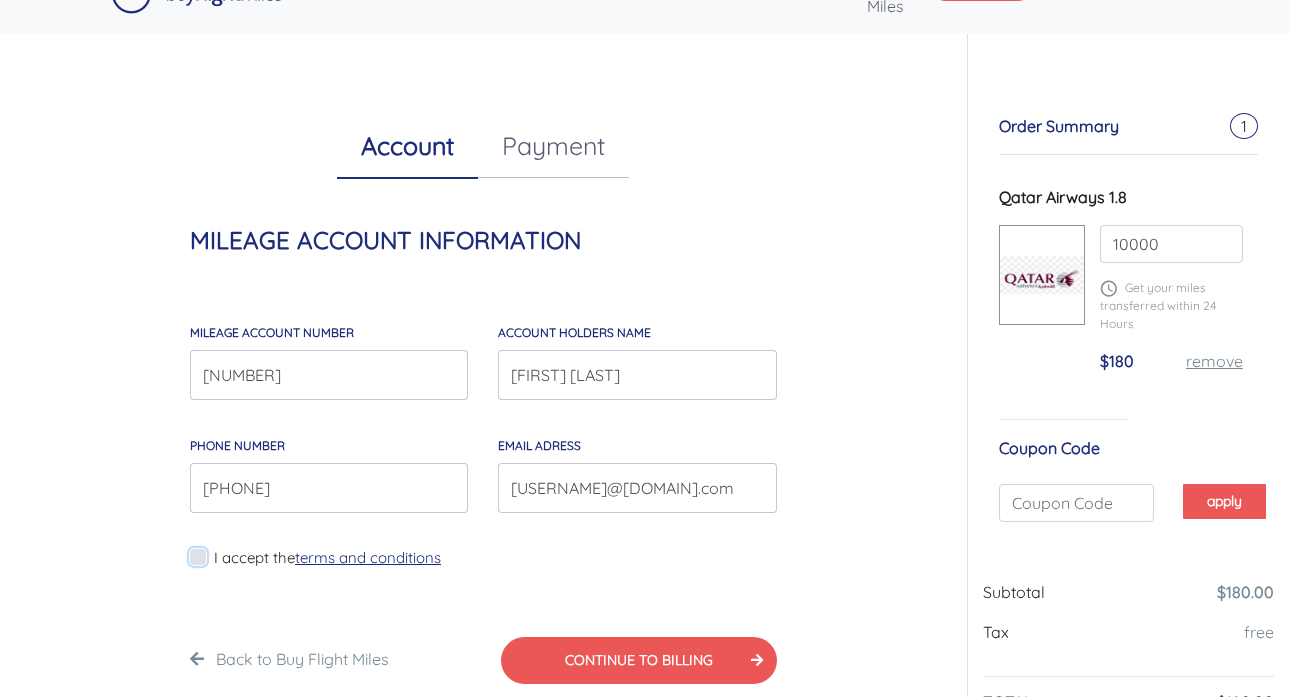 checkbox on "true" 